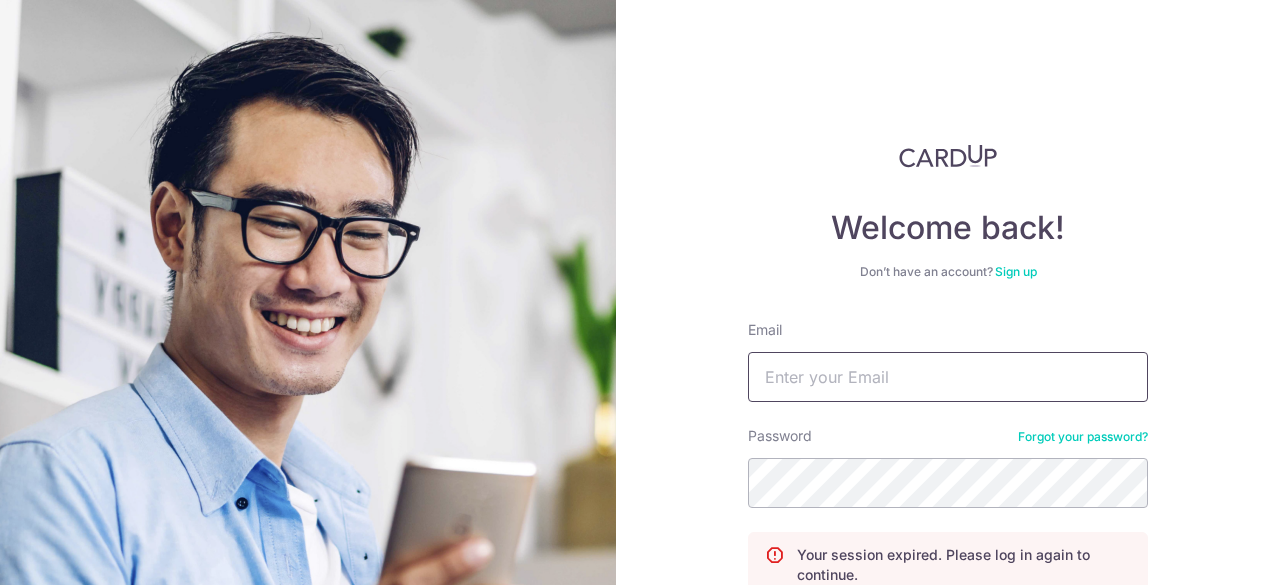 scroll, scrollTop: 0, scrollLeft: 0, axis: both 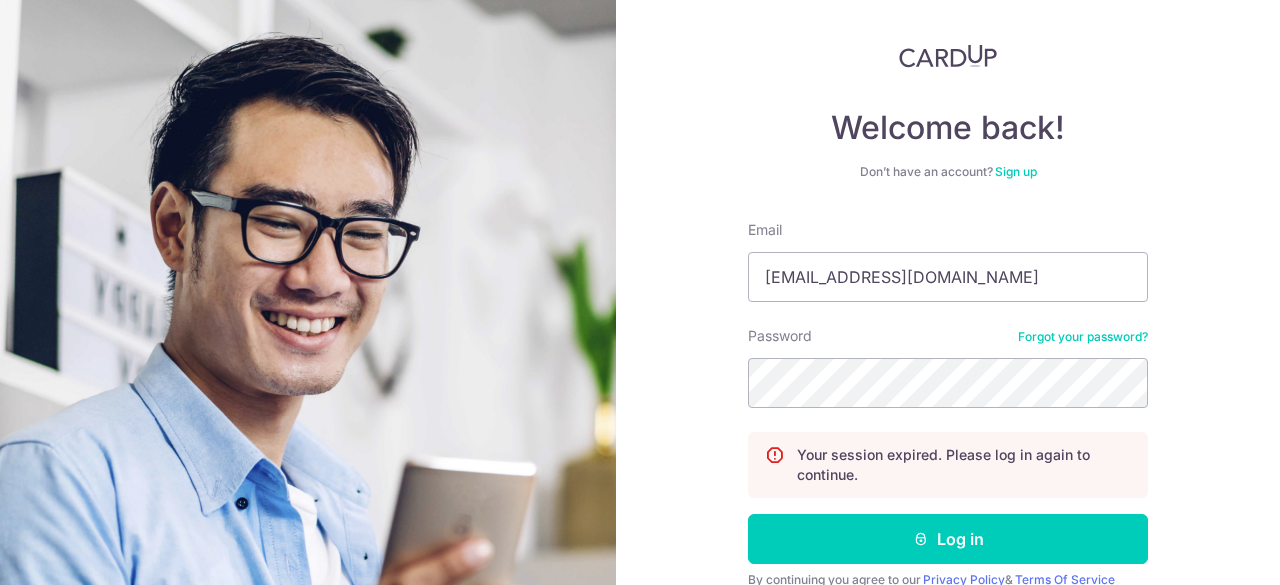 type on "[EMAIL_ADDRESS][DOMAIN_NAME]" 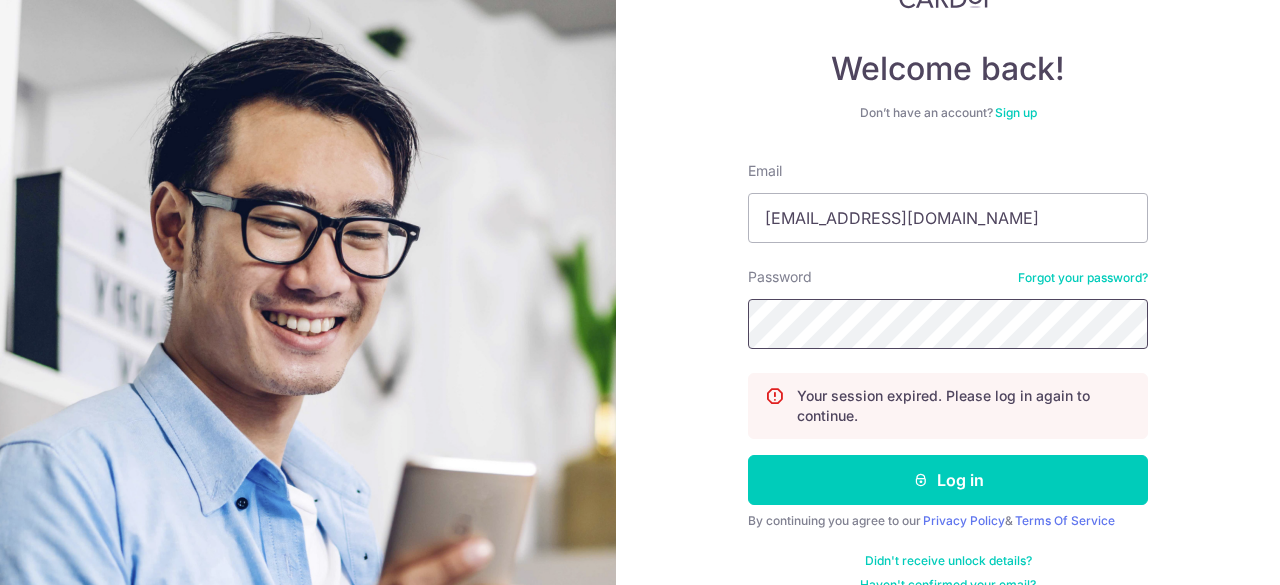 scroll, scrollTop: 189, scrollLeft: 0, axis: vertical 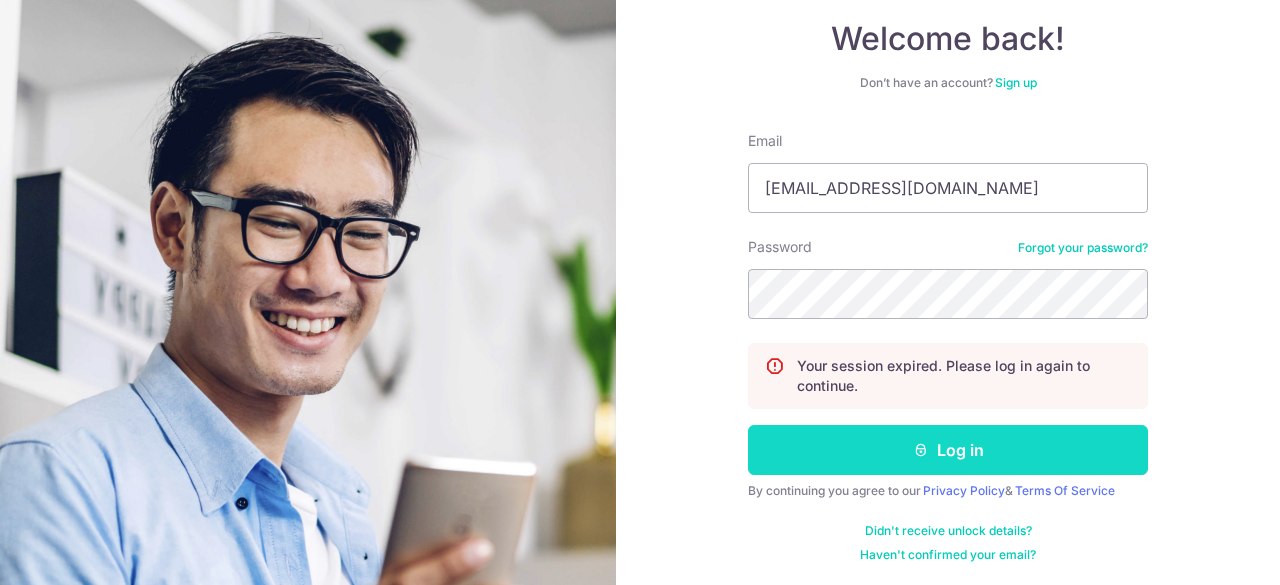 click on "Log in" at bounding box center (948, 450) 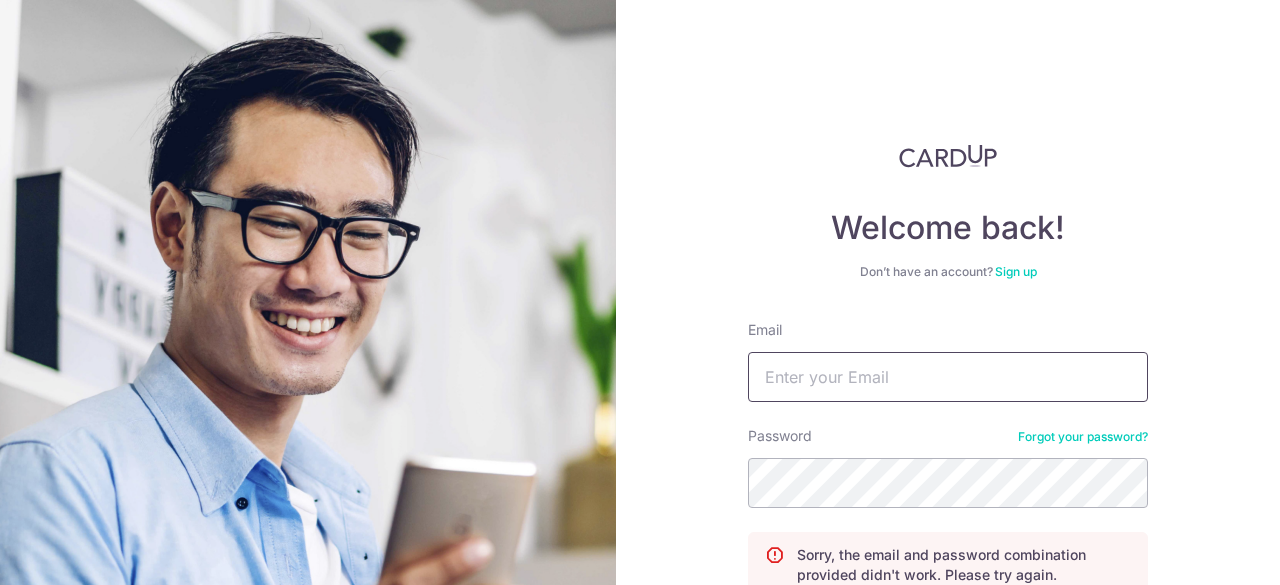 scroll, scrollTop: 0, scrollLeft: 0, axis: both 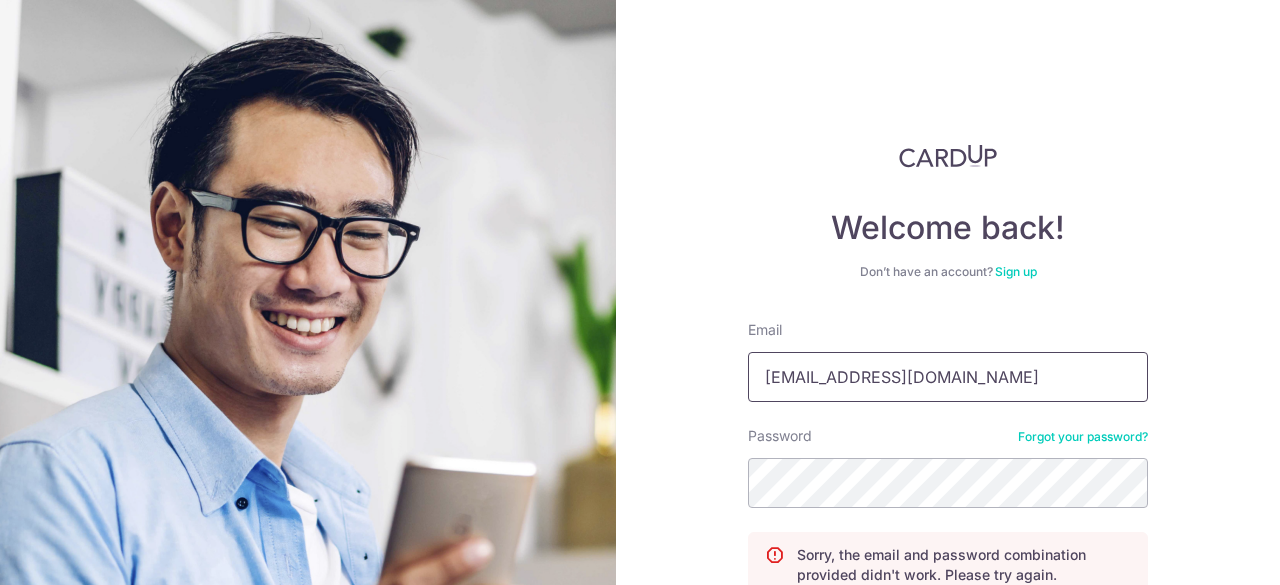 type on "[EMAIL_ADDRESS][DOMAIN_NAME]" 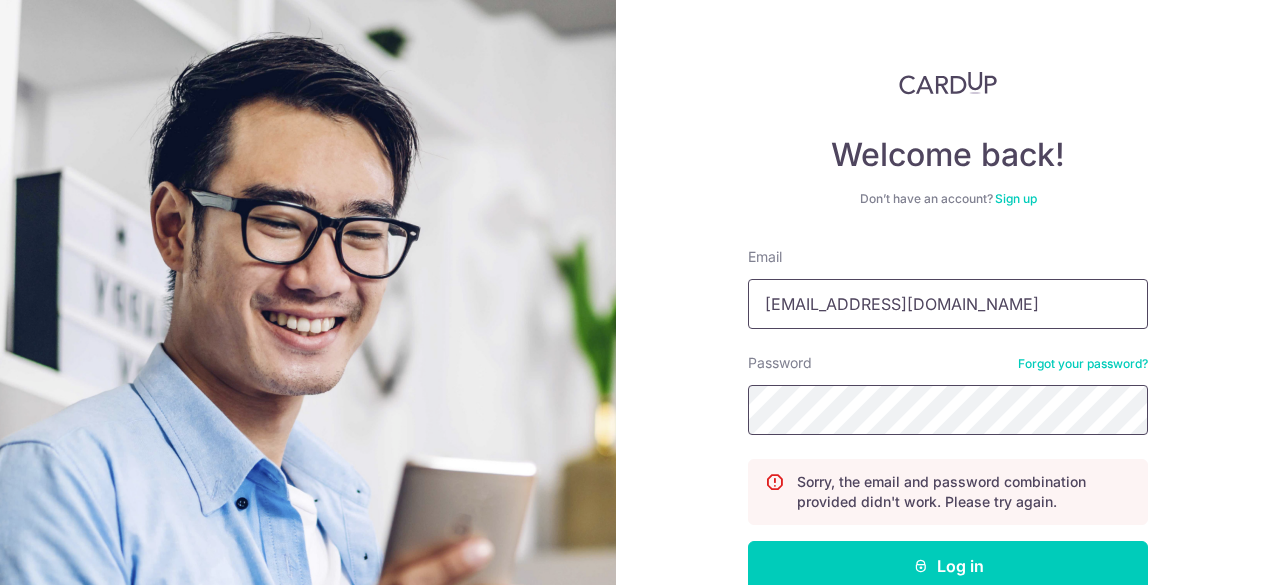 scroll, scrollTop: 189, scrollLeft: 0, axis: vertical 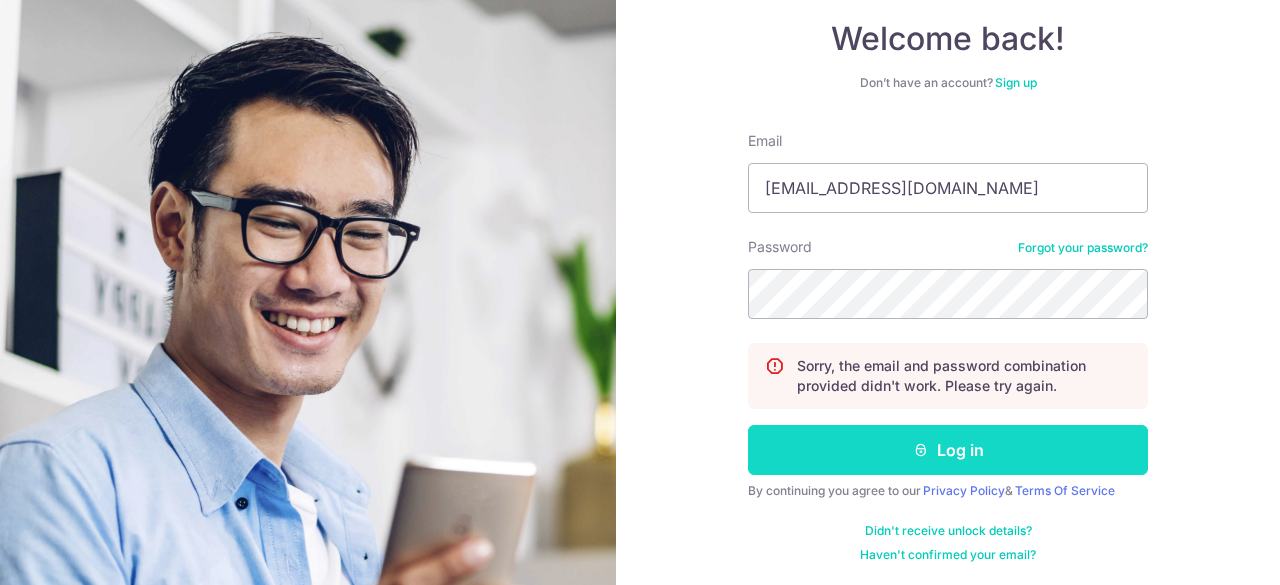 click on "Log in" at bounding box center (948, 450) 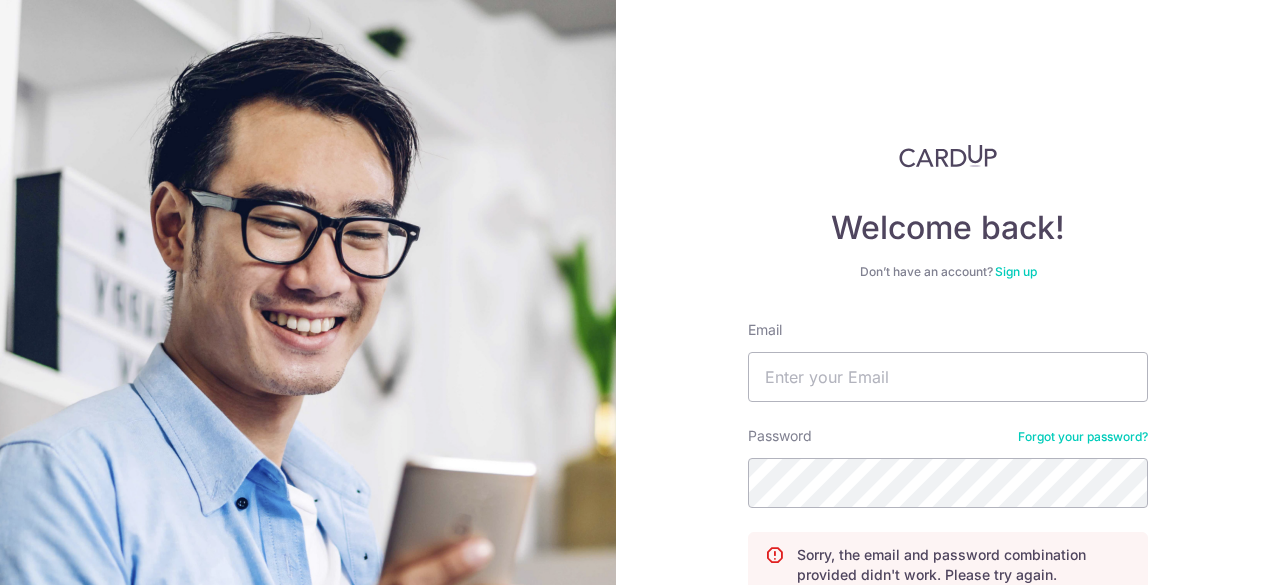 scroll, scrollTop: 0, scrollLeft: 0, axis: both 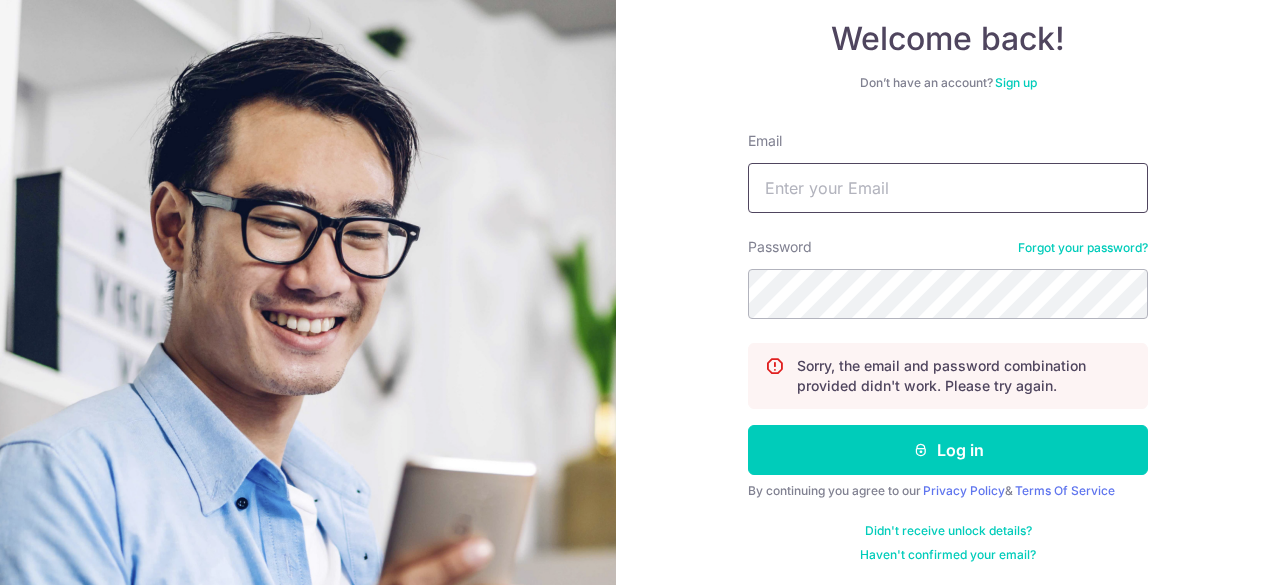 click on "Email" at bounding box center [948, 188] 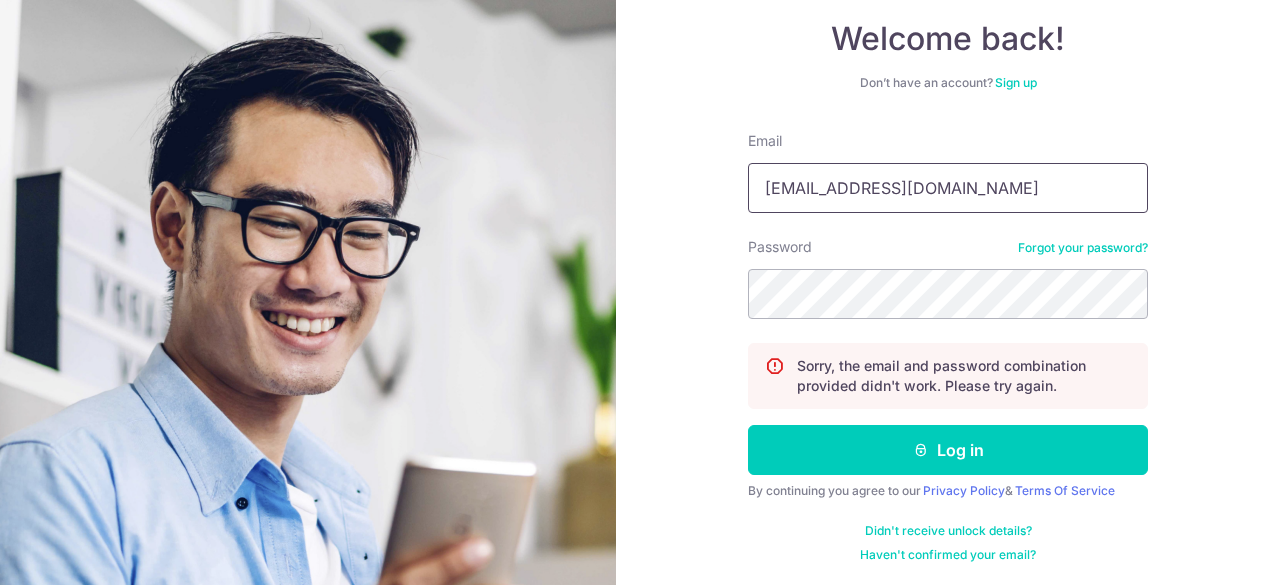 type on "terenceyap02@Hotmail.com" 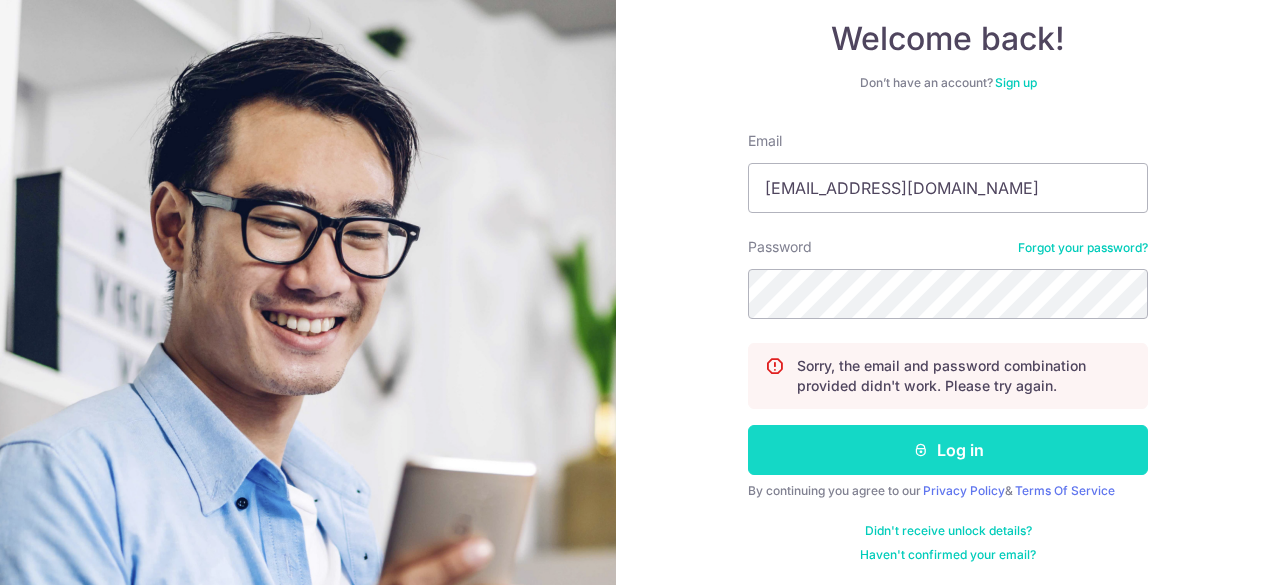 click on "Log in" at bounding box center [948, 450] 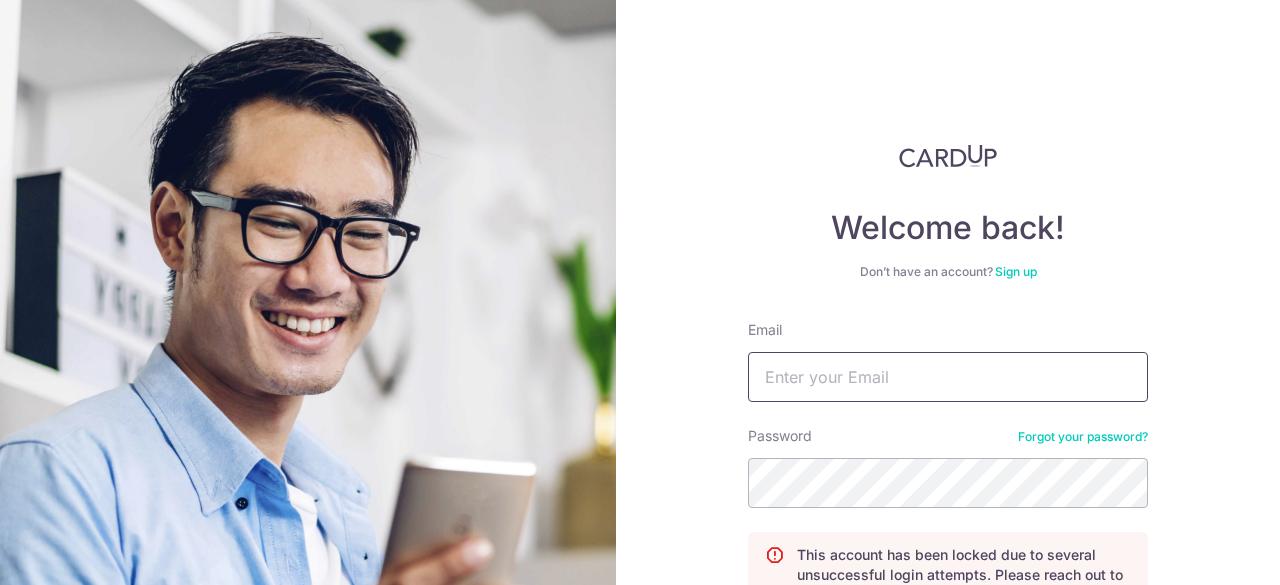 scroll, scrollTop: 0, scrollLeft: 0, axis: both 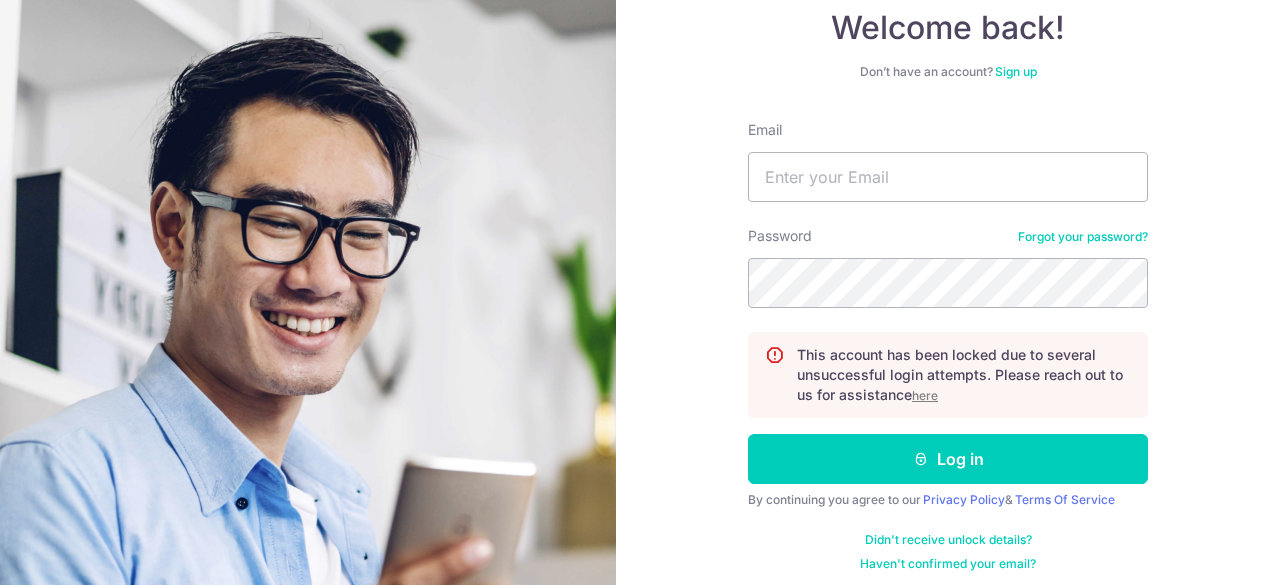 click on "Forgot your password?" at bounding box center (1083, 237) 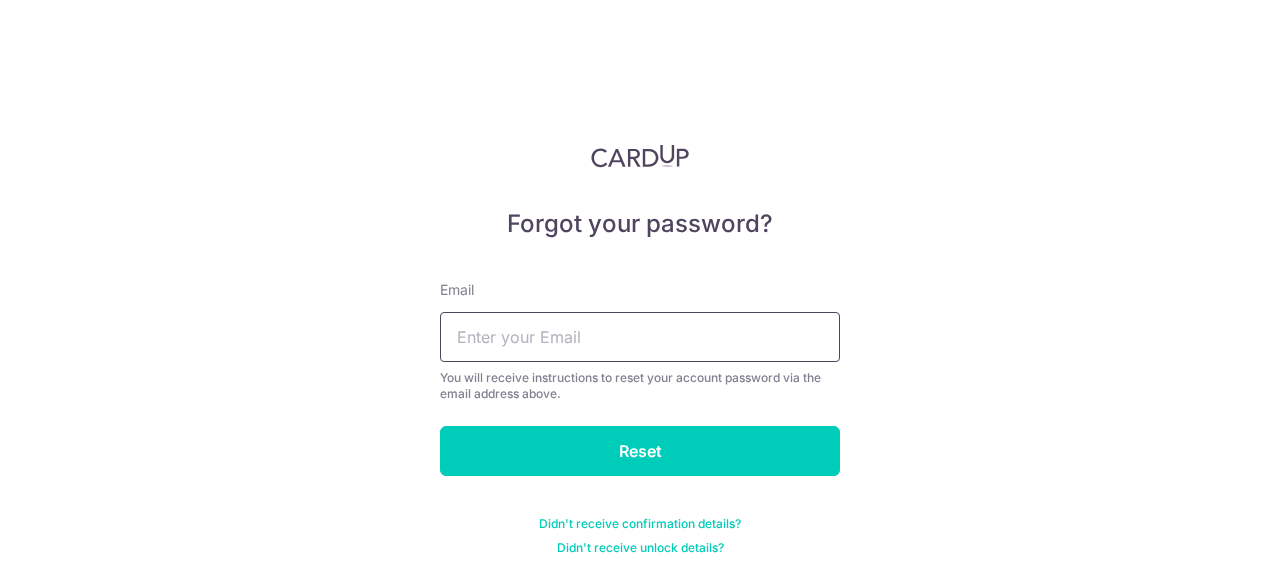 click at bounding box center (640, 337) 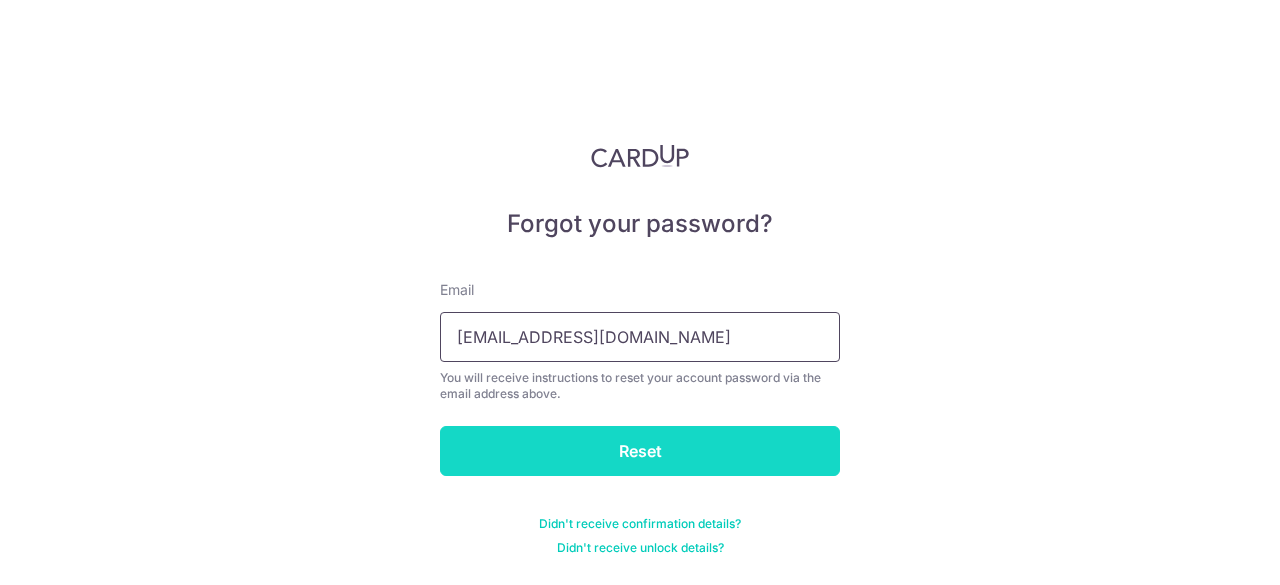 type on "[EMAIL_ADDRESS][DOMAIN_NAME]" 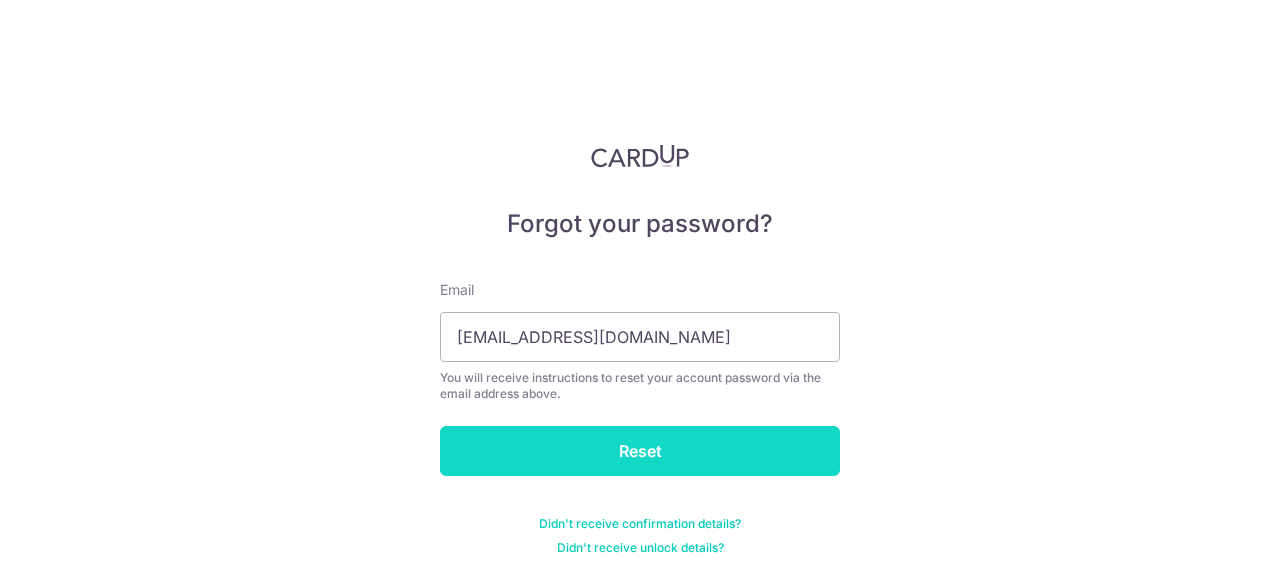 click on "Reset" at bounding box center [640, 451] 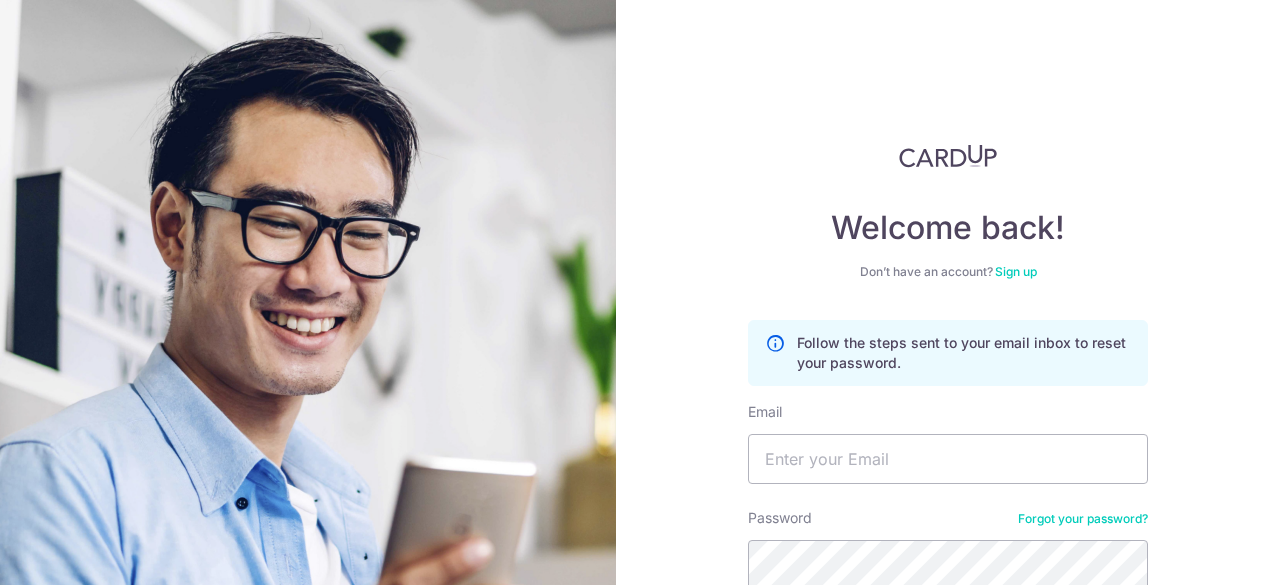 scroll, scrollTop: 0, scrollLeft: 0, axis: both 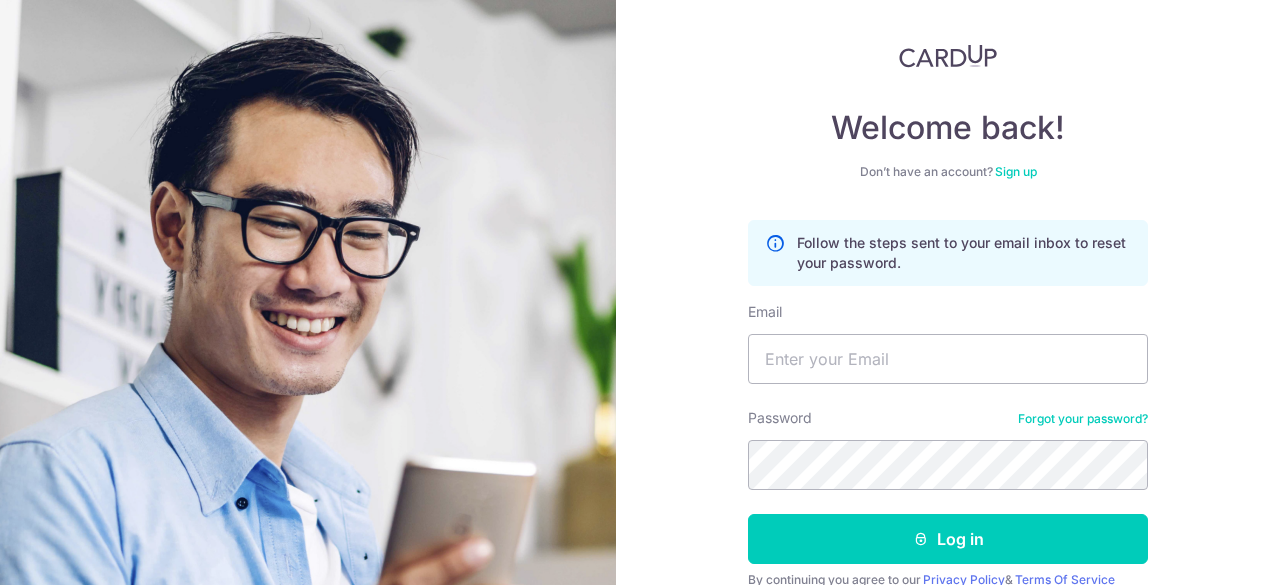 click on "Email" at bounding box center (948, 343) 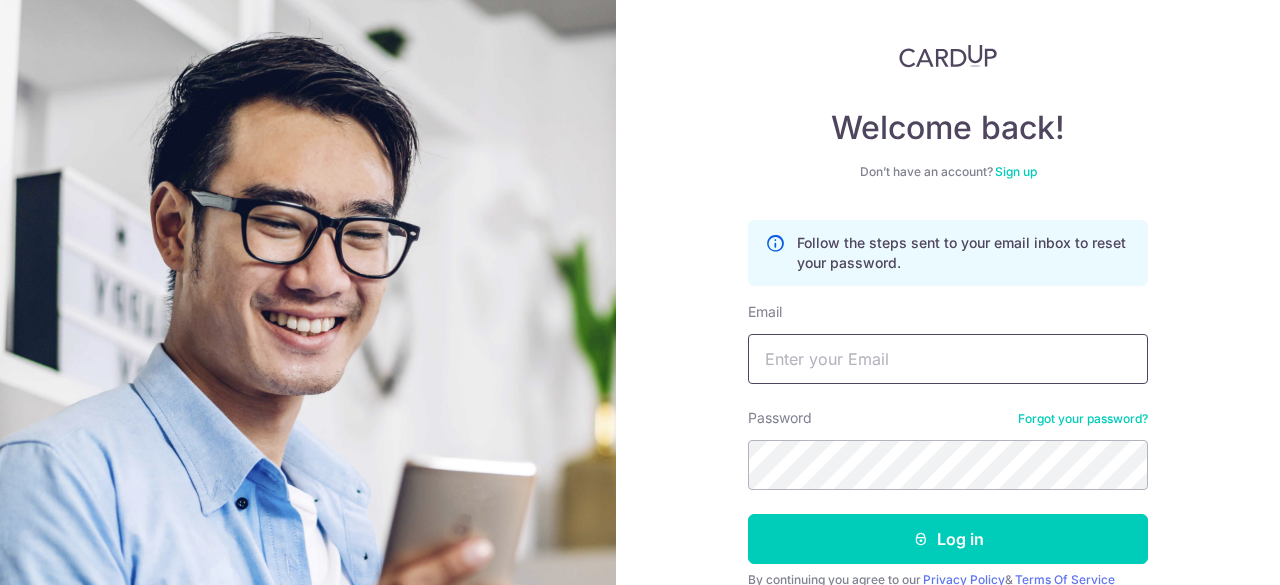 click on "Email" at bounding box center [948, 359] 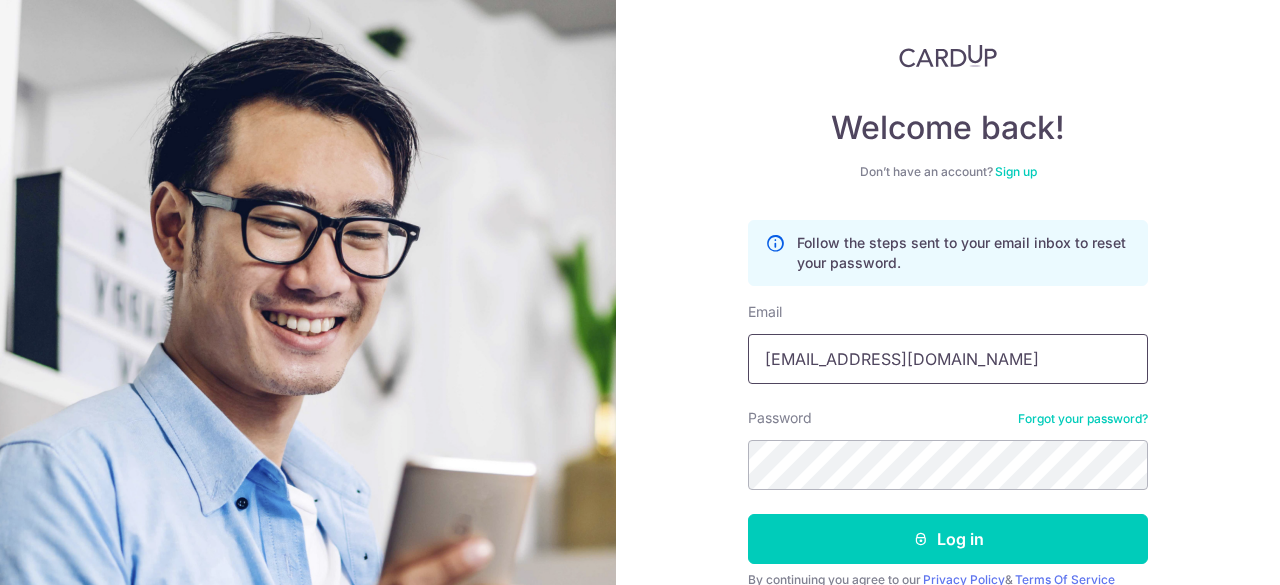 type on "terenceyap02@Hotmail.com" 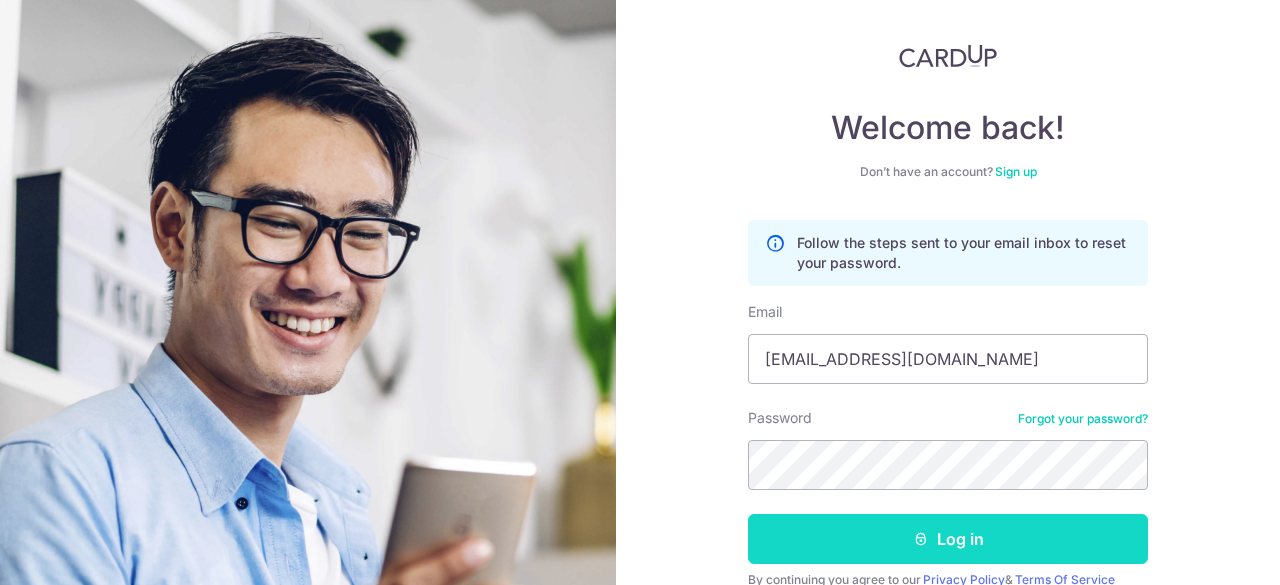 click on "Log in" at bounding box center (948, 539) 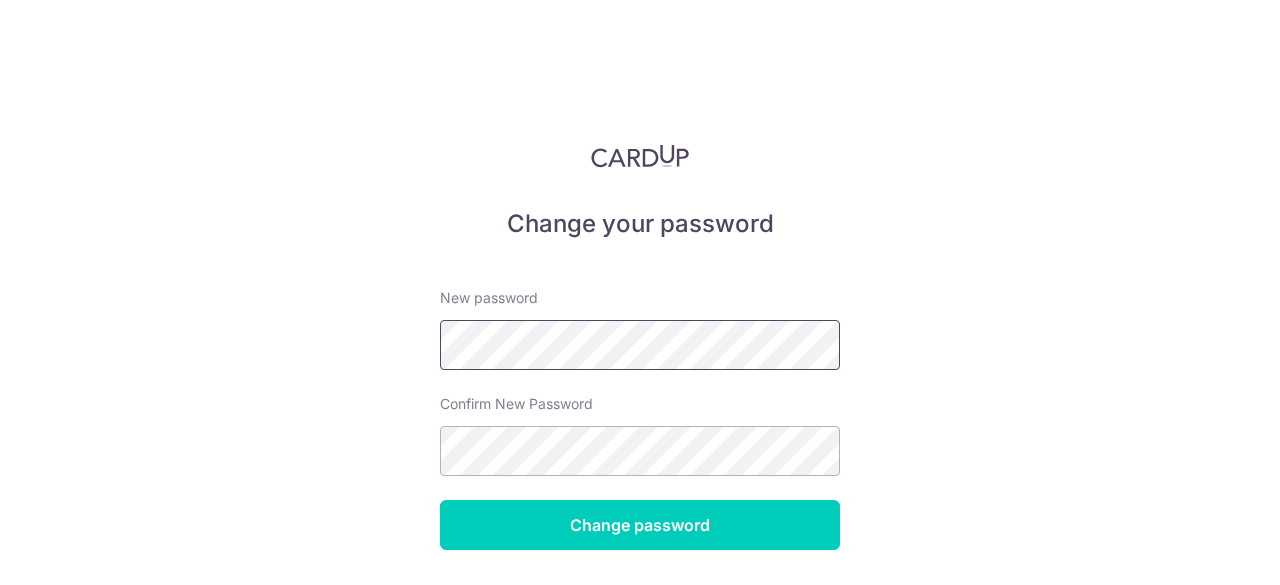 scroll, scrollTop: 0, scrollLeft: 0, axis: both 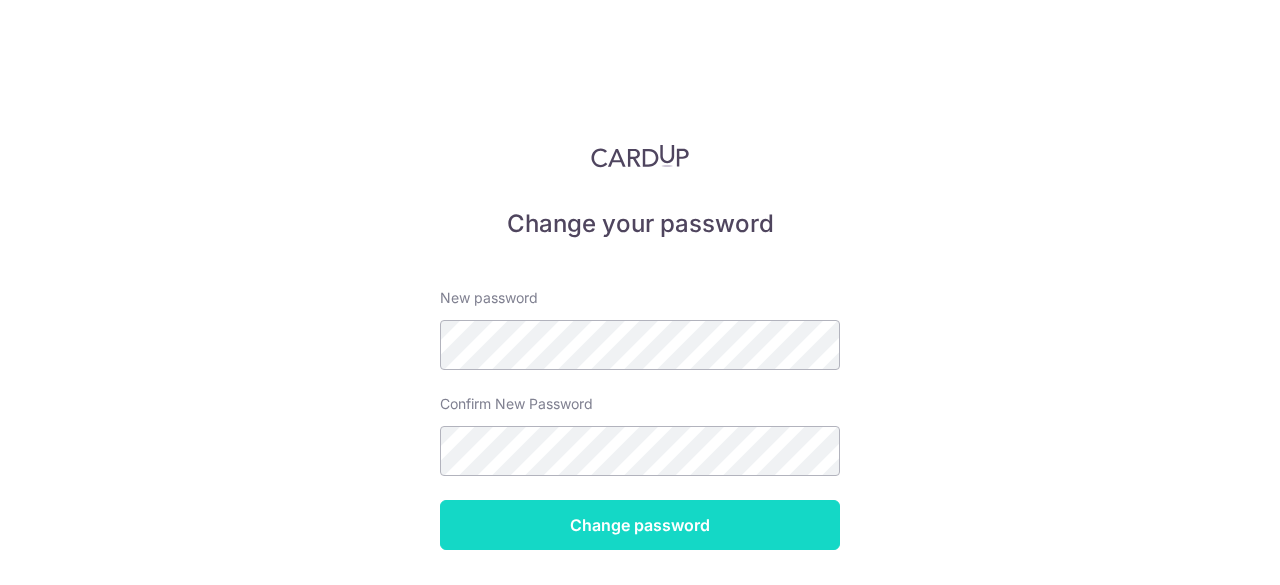 click on "Change password" at bounding box center (640, 525) 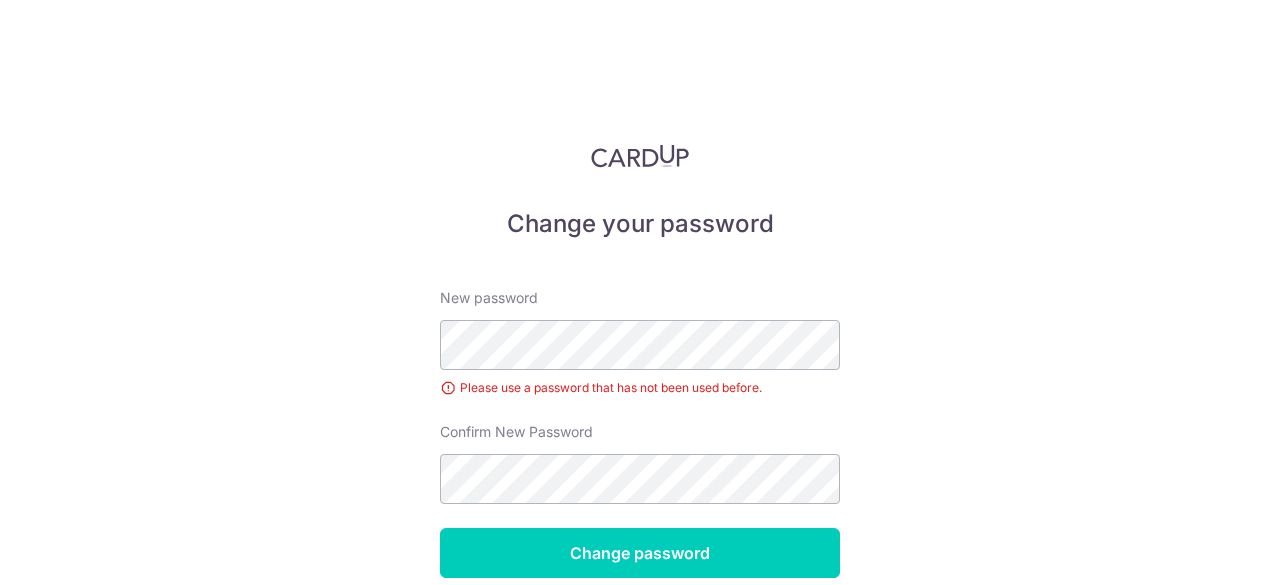 scroll, scrollTop: 0, scrollLeft: 0, axis: both 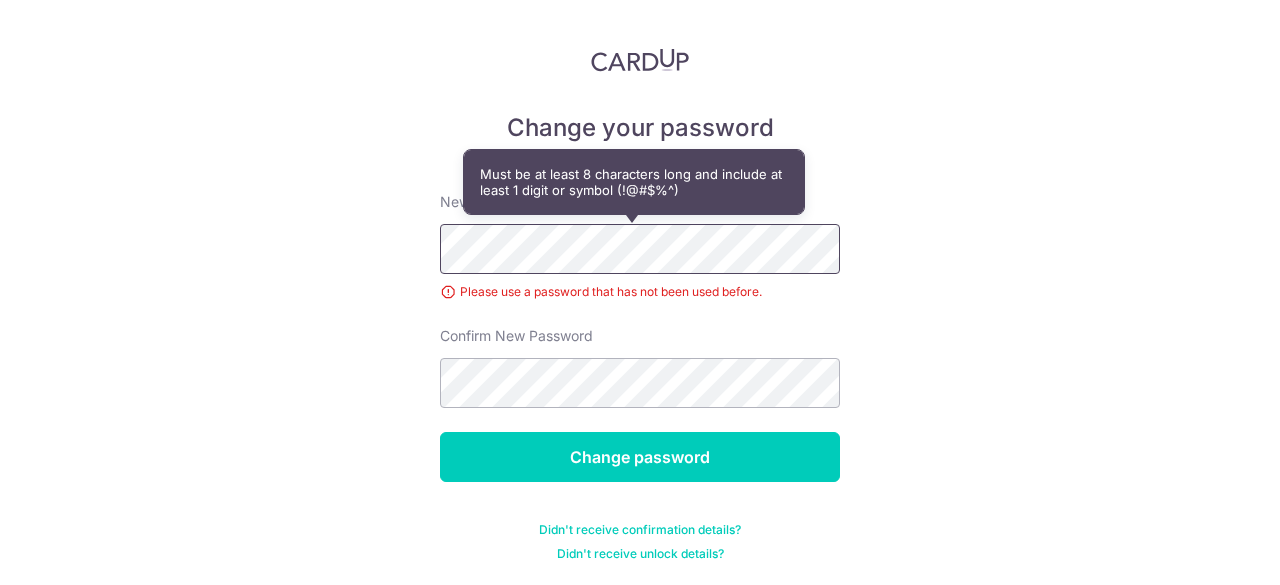 click on "Change your password
New password
Please use a password that has not been used before.
Confirm New Password
Change password
Didn't receive confirmation details?
Didn't receive unlock details?" at bounding box center (640, 292) 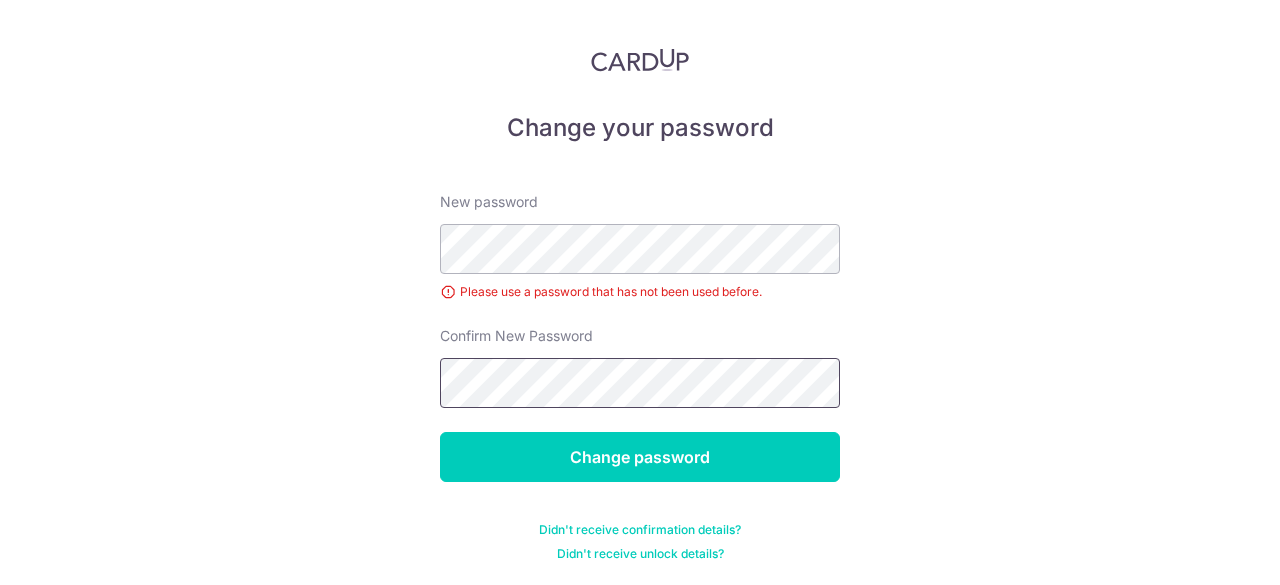 click on "Change your password
New password
Please use a password that has not been used before.
Confirm New Password
Change password
Didn't receive confirmation details?
Didn't receive unlock details?" at bounding box center [640, 292] 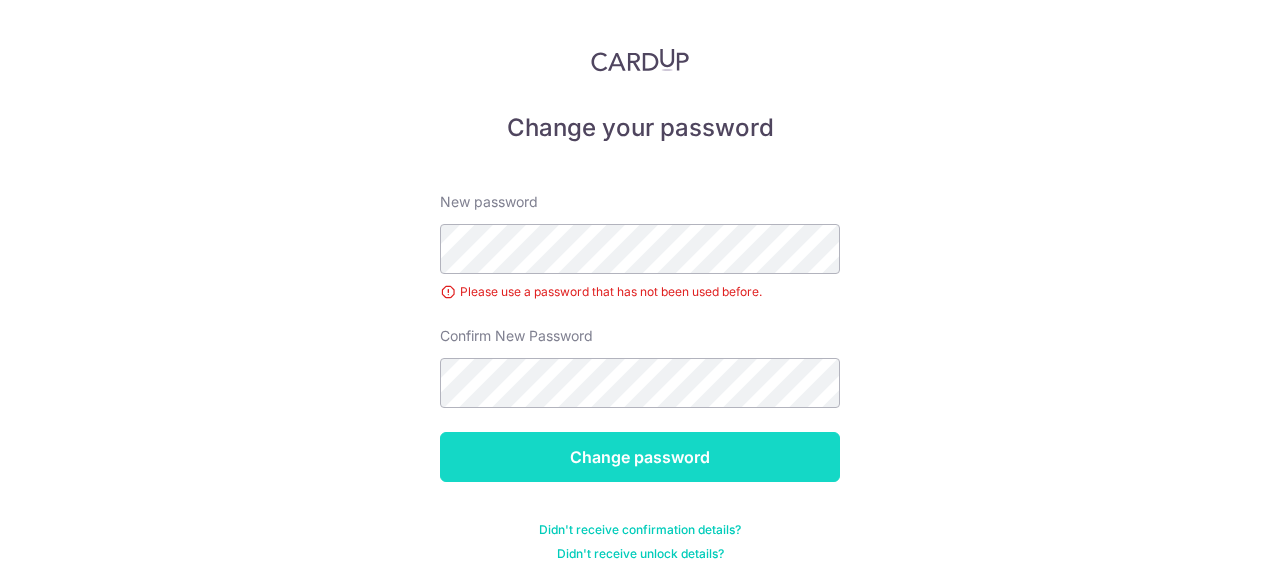 click on "Change password" at bounding box center [640, 457] 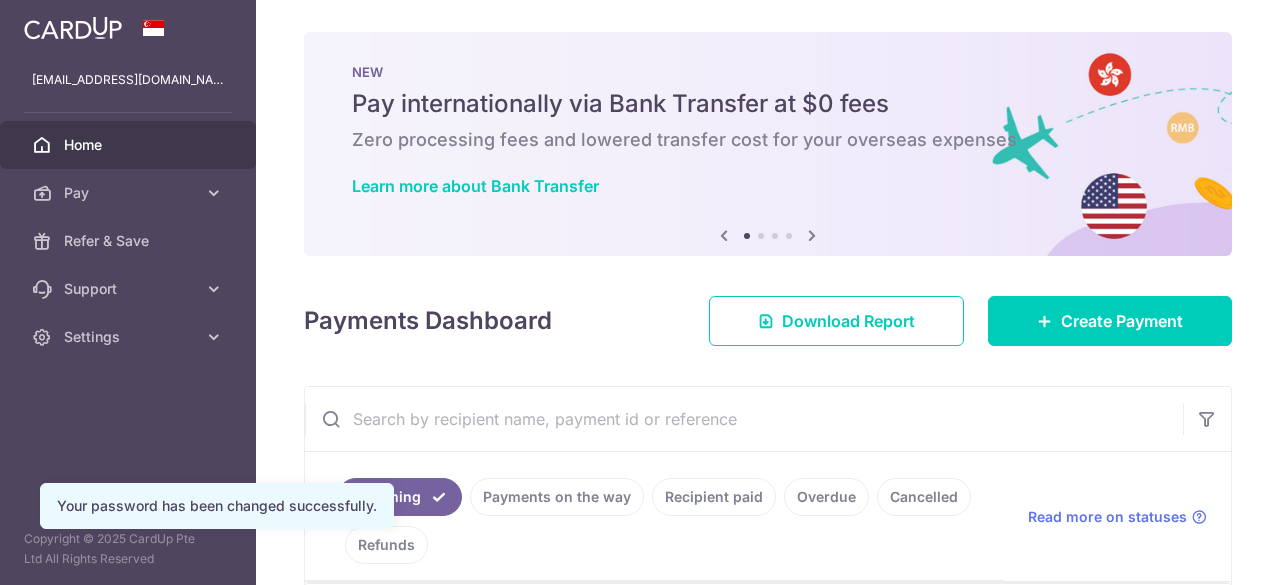 scroll, scrollTop: 0, scrollLeft: 0, axis: both 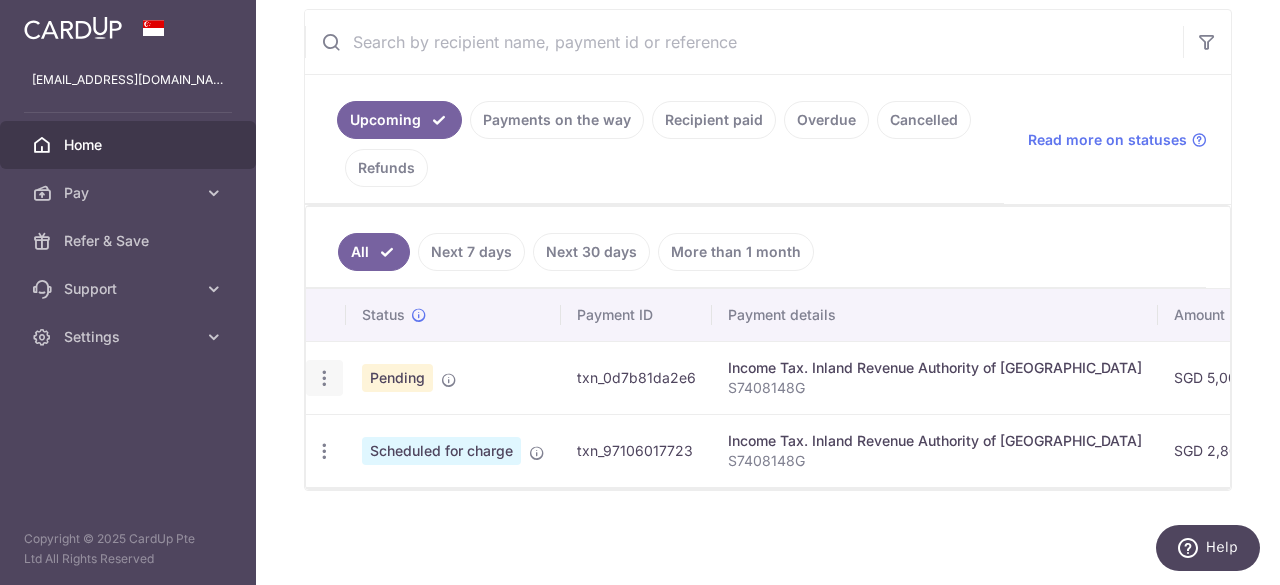 click at bounding box center (324, 378) 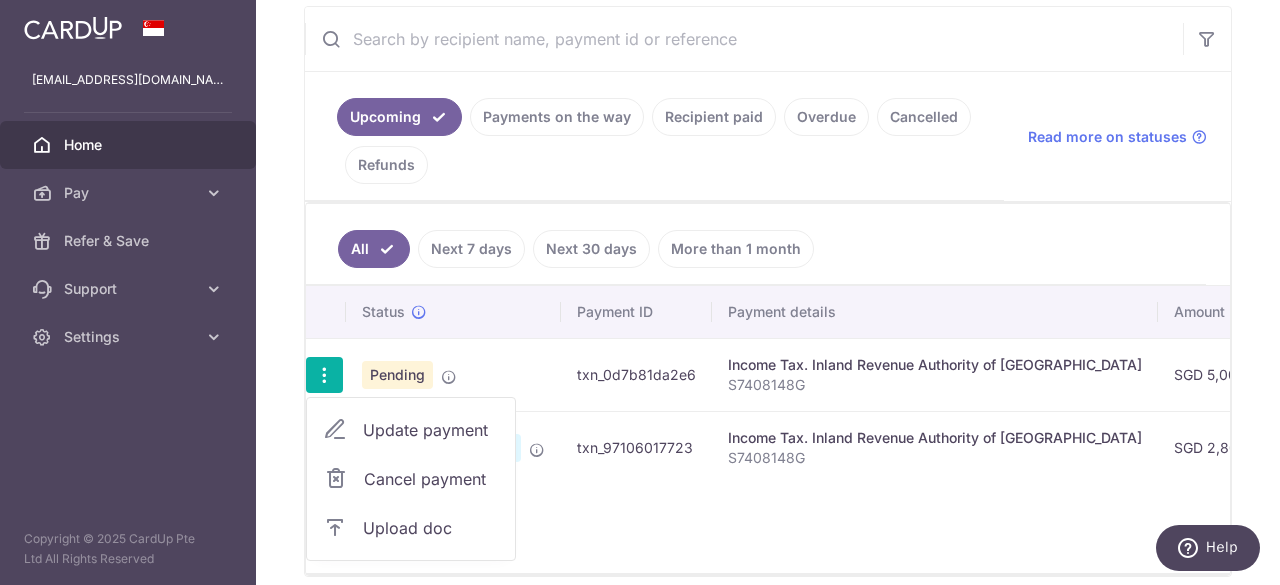 click on "Update payment" at bounding box center (431, 430) 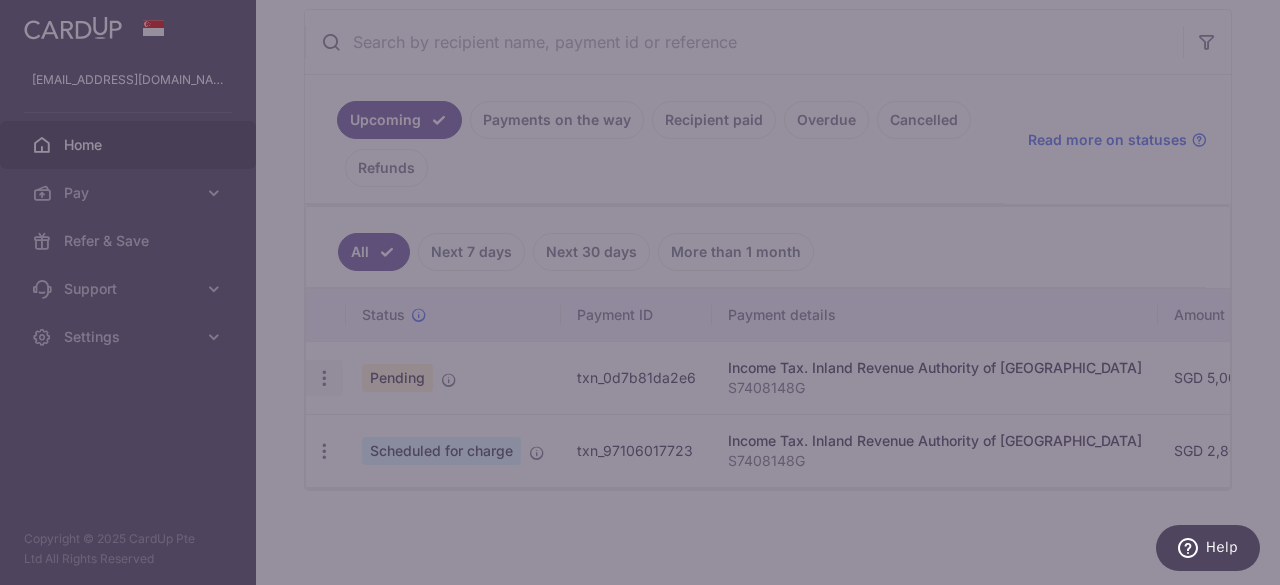 type on "MCTAX25" 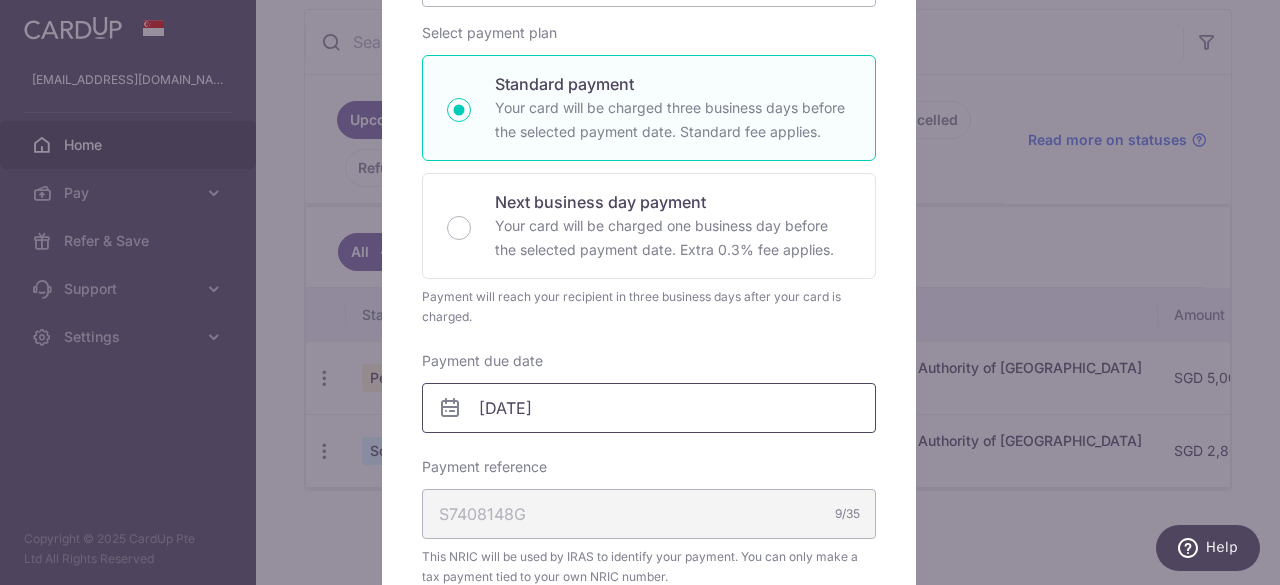 scroll, scrollTop: 400, scrollLeft: 0, axis: vertical 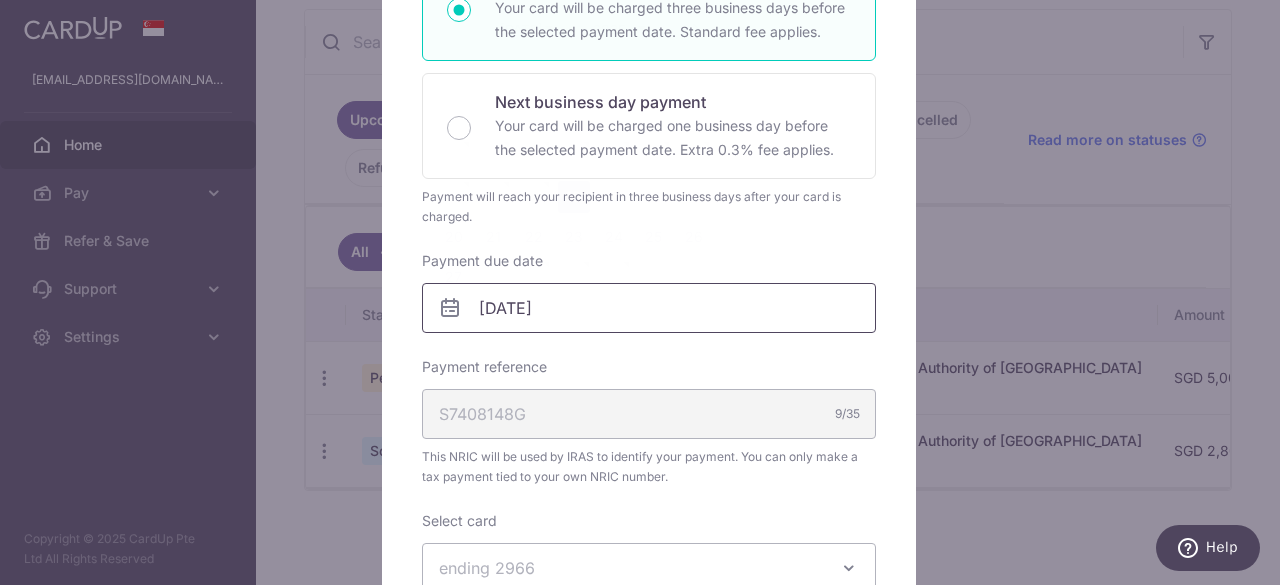 click on "11/07/2025" at bounding box center (649, 308) 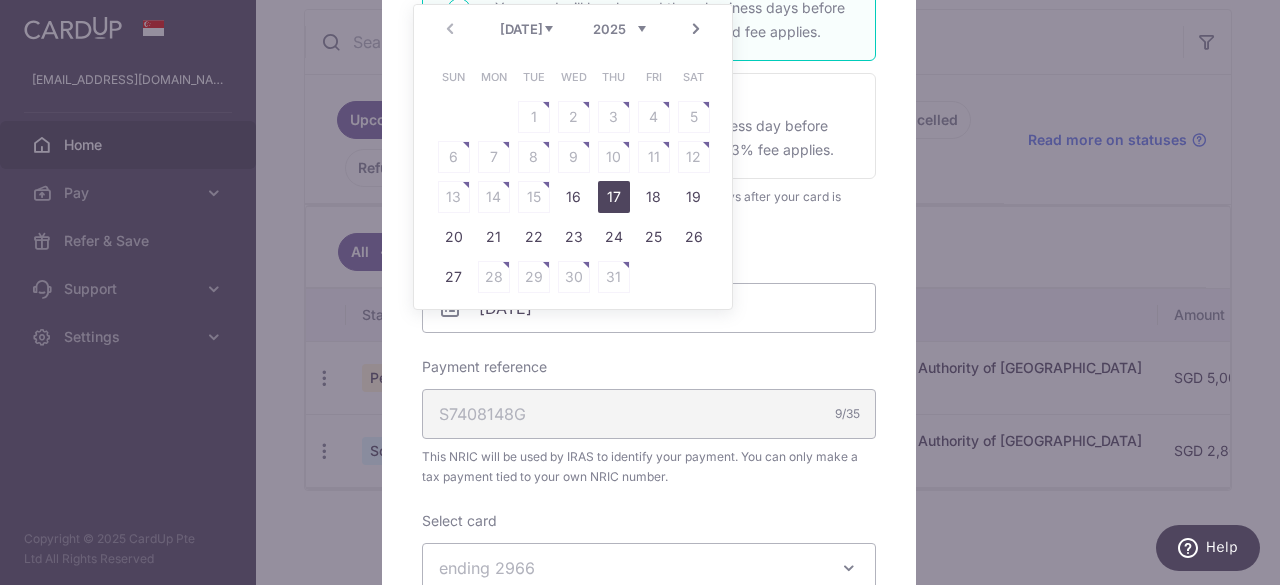click on "17" at bounding box center [614, 197] 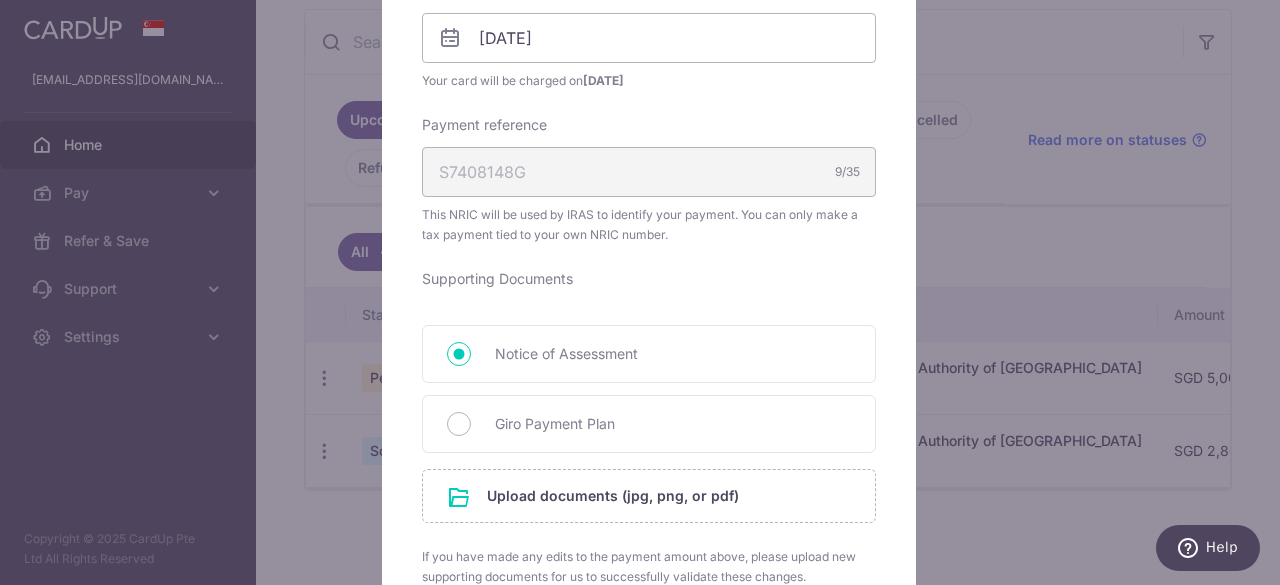 scroll, scrollTop: 700, scrollLeft: 0, axis: vertical 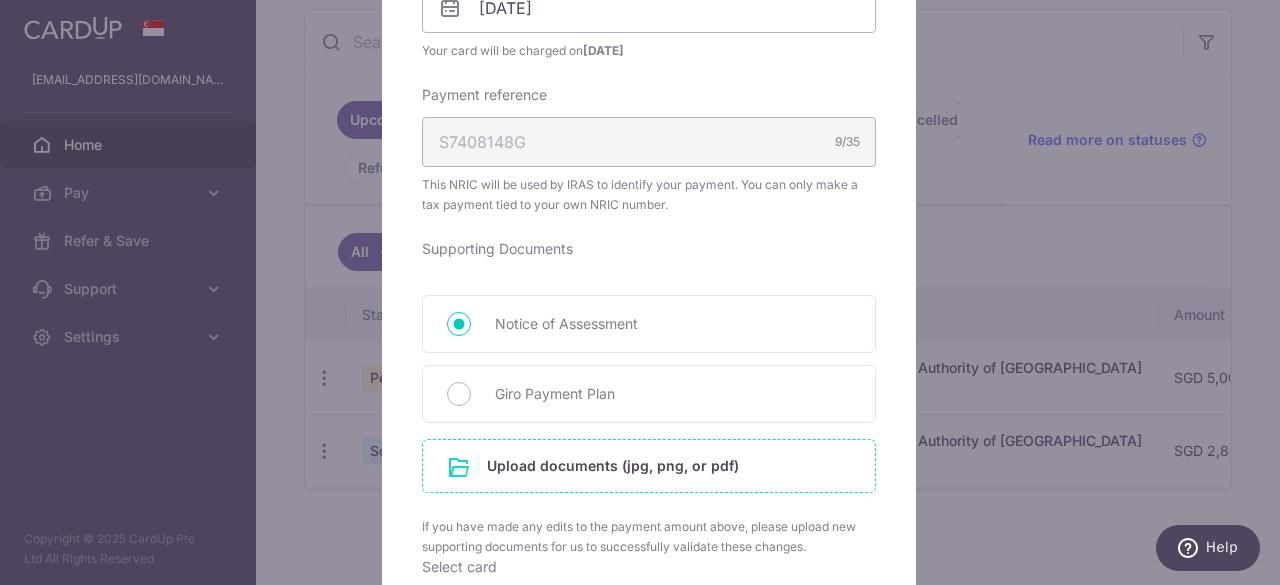 click at bounding box center (649, 466) 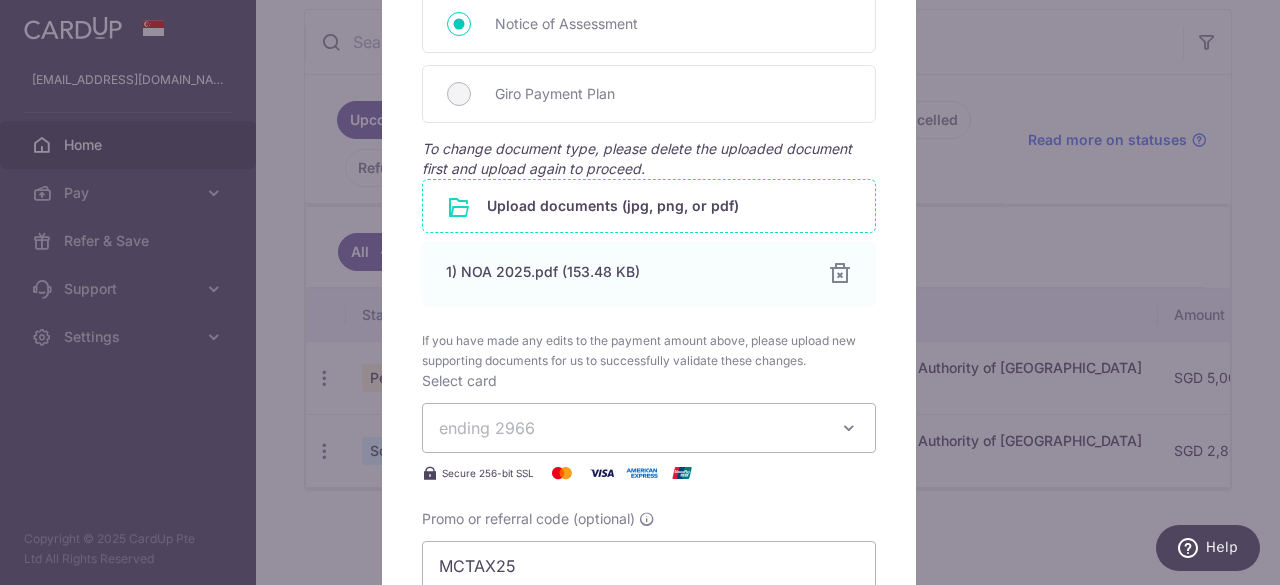 scroll, scrollTop: 1200, scrollLeft: 0, axis: vertical 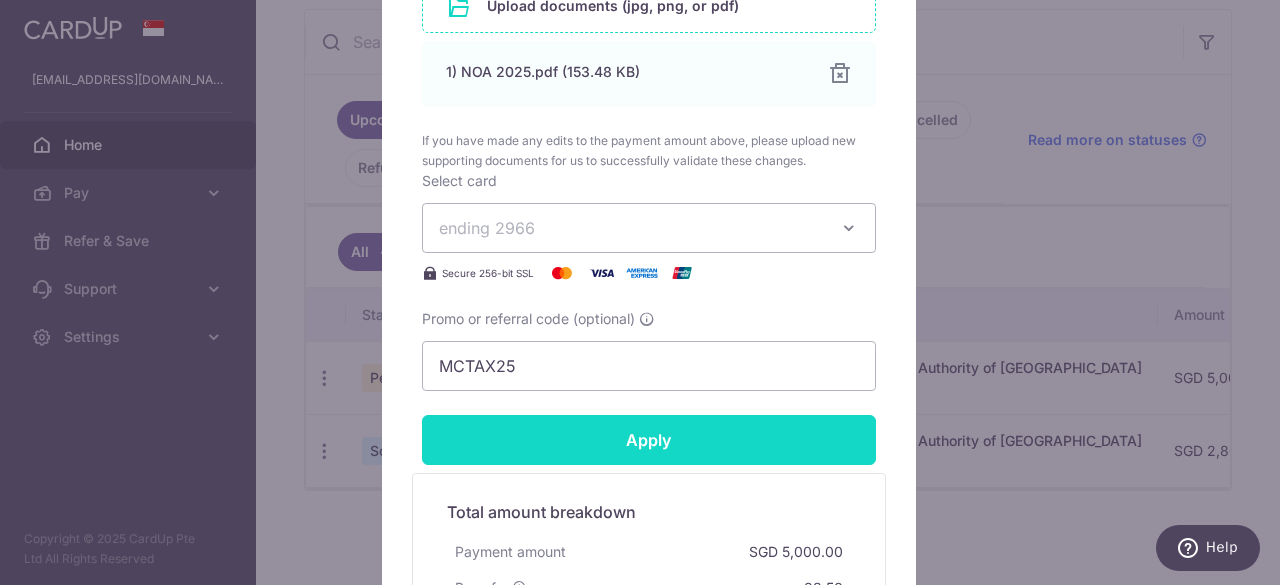 click on "Apply" at bounding box center [649, 440] 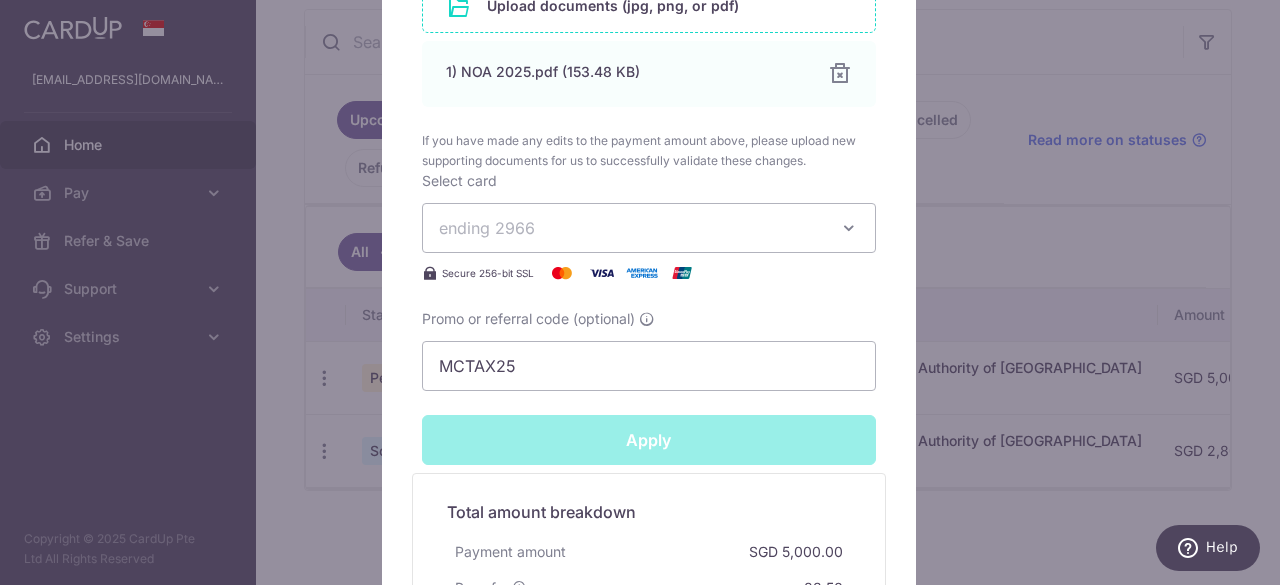 type on "Successfully Applied" 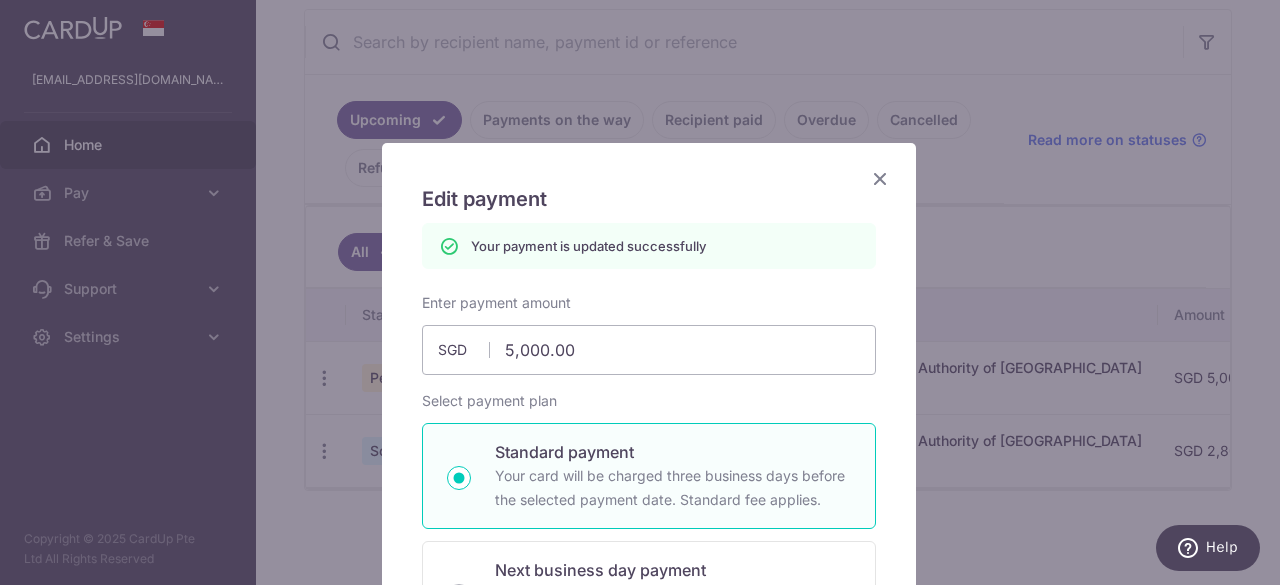 scroll, scrollTop: 0, scrollLeft: 0, axis: both 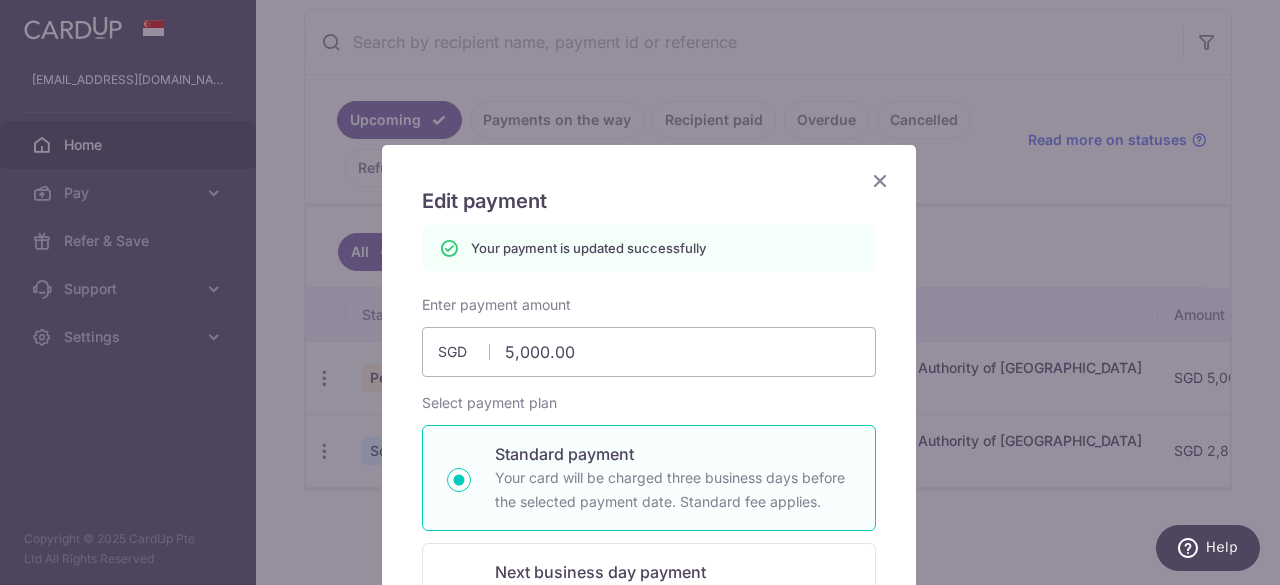 click at bounding box center [880, 180] 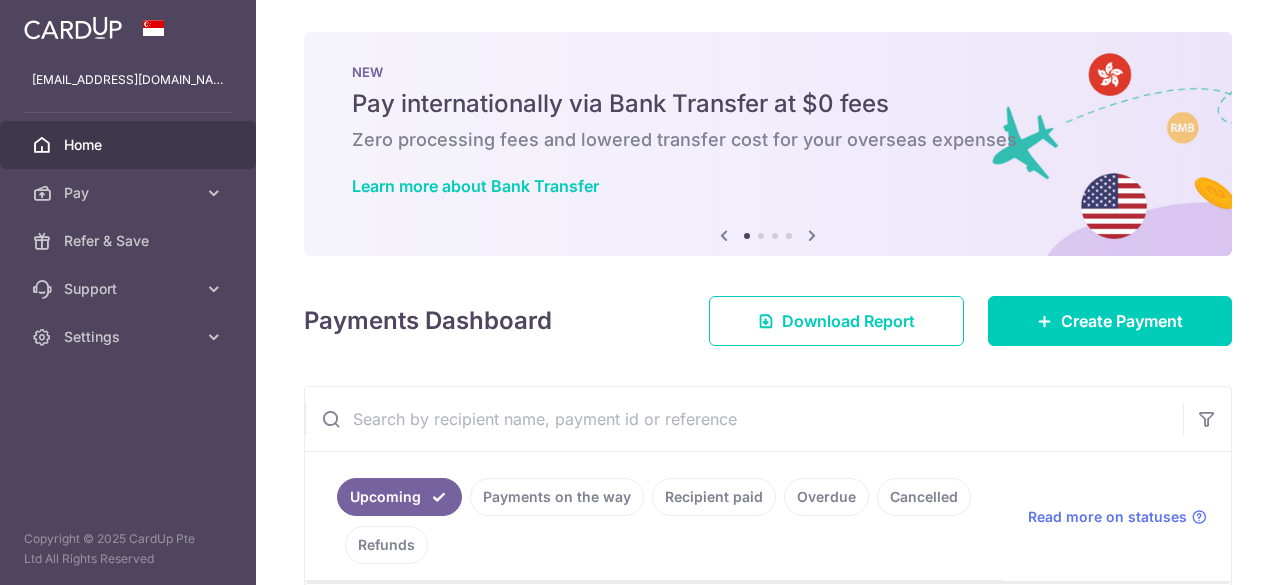 scroll, scrollTop: 0, scrollLeft: 0, axis: both 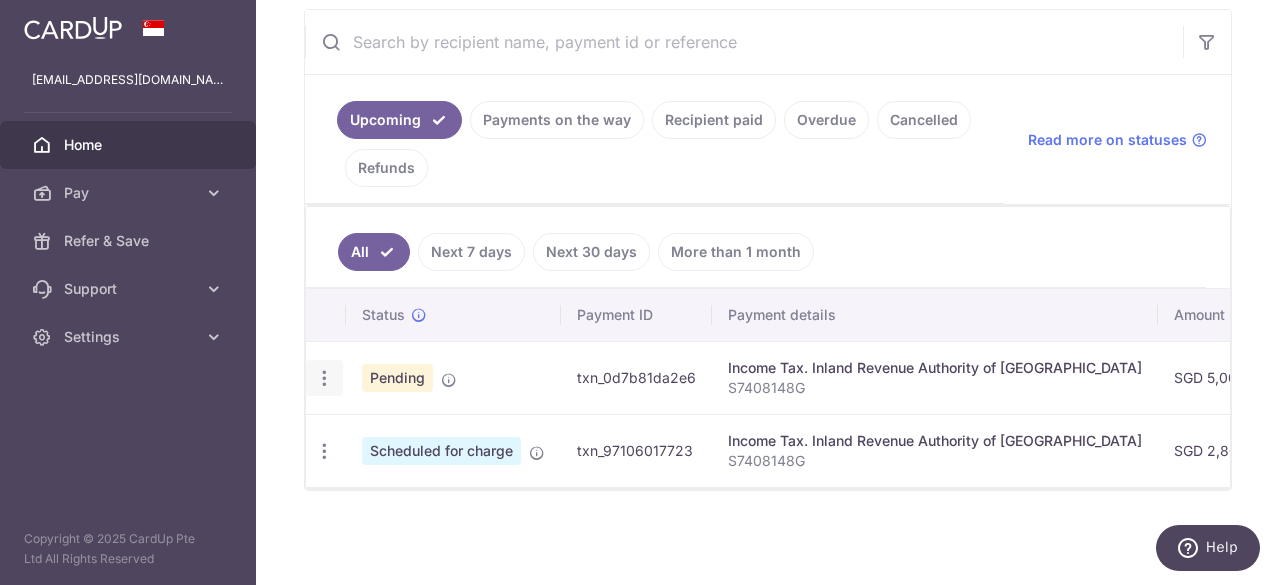 click at bounding box center [324, 378] 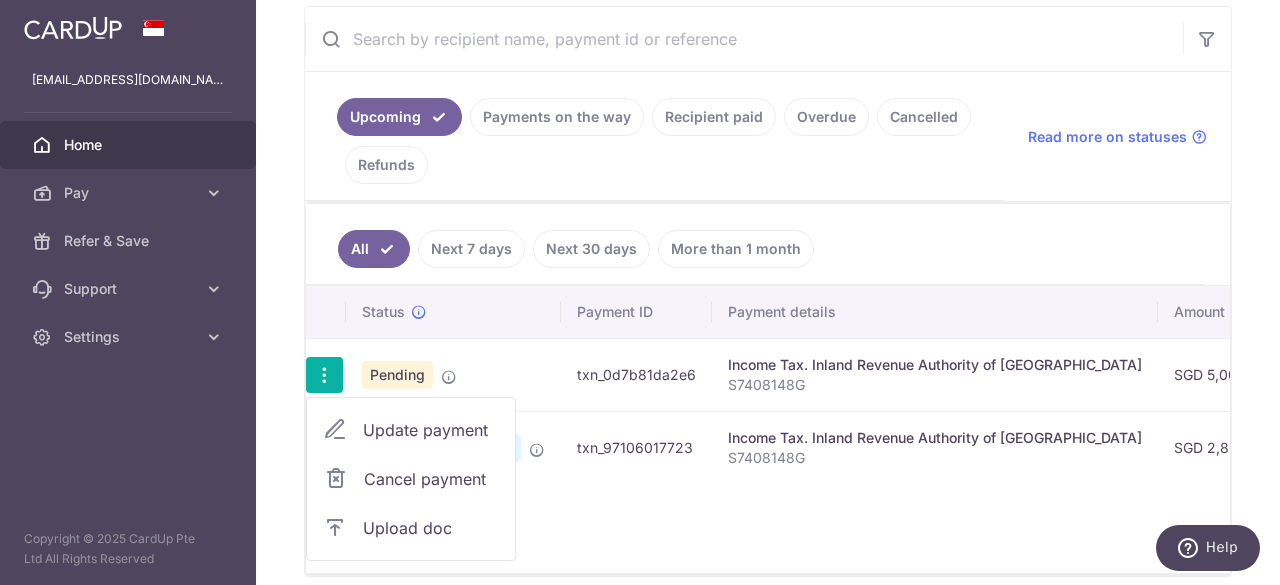 click on "Update payment" at bounding box center (431, 430) 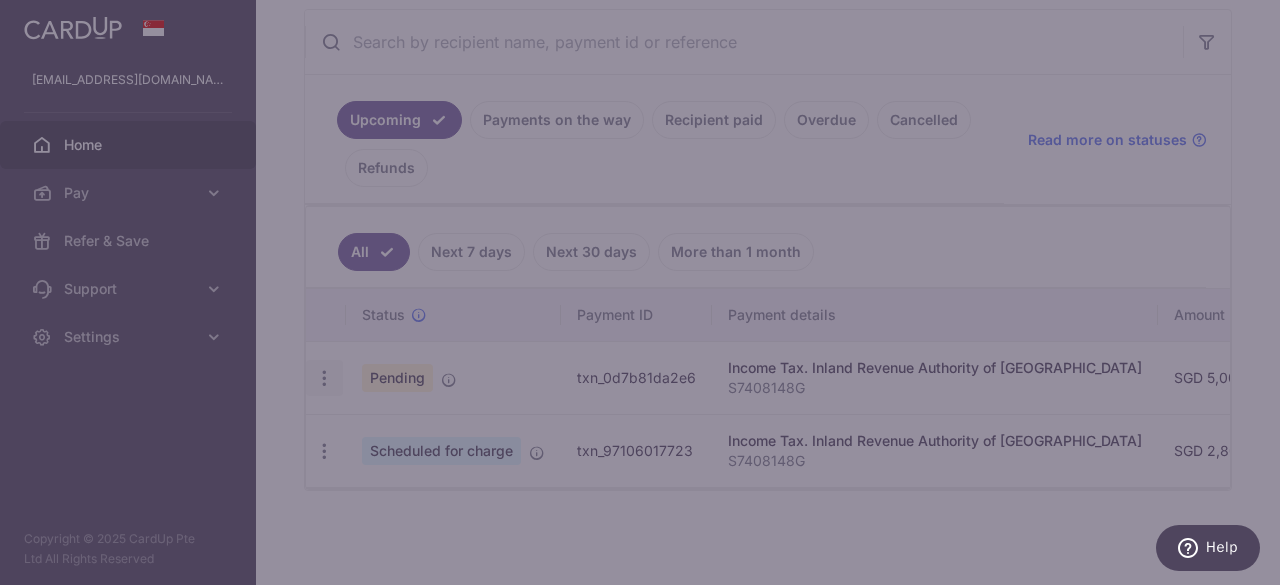 type on "MCTAX25" 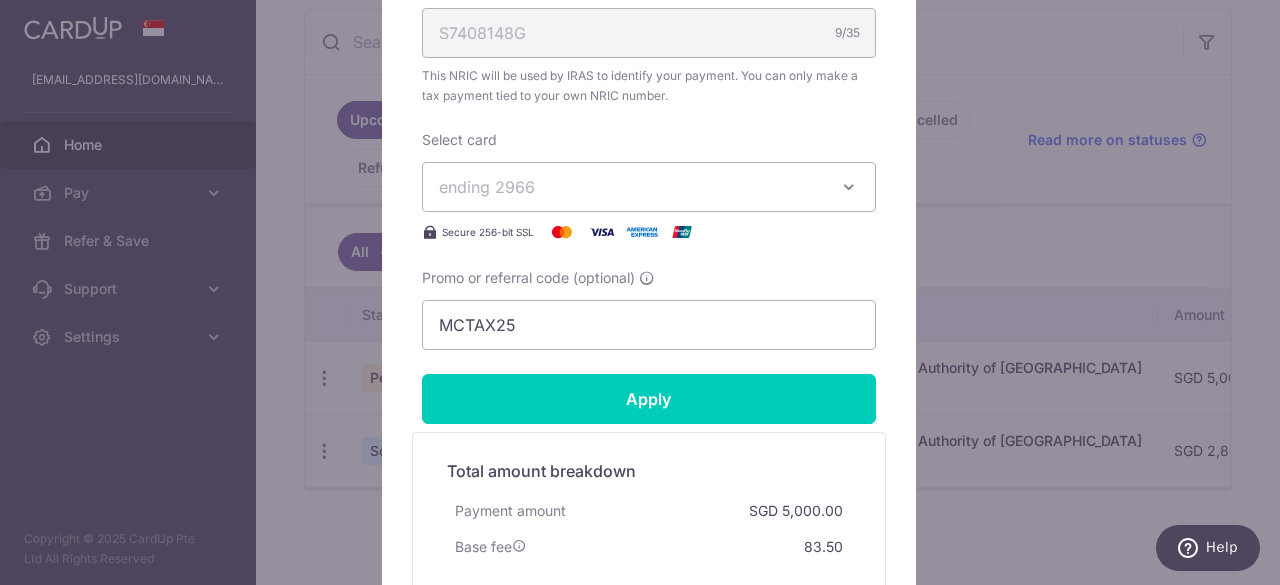 scroll, scrollTop: 900, scrollLeft: 0, axis: vertical 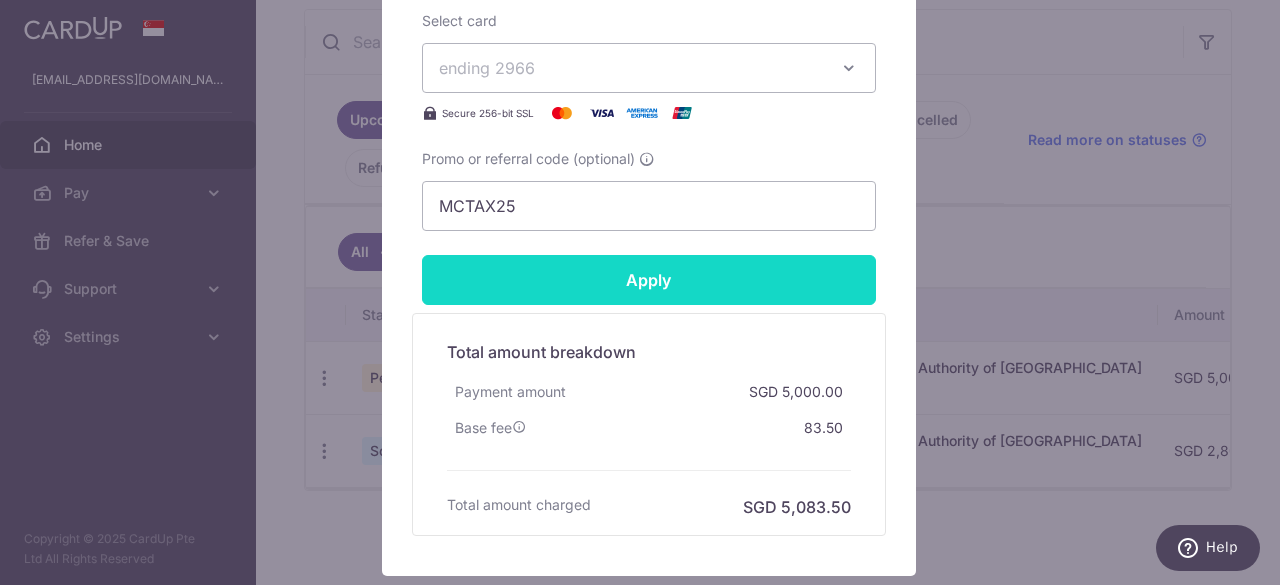 click on "Apply" at bounding box center [649, 280] 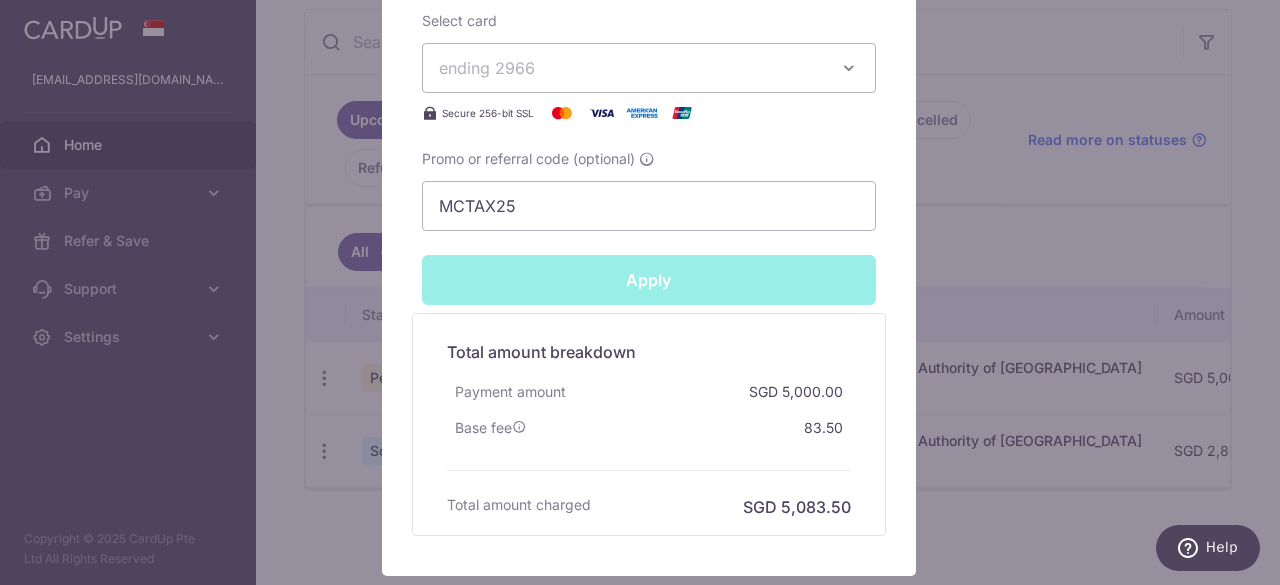 type on "Successfully Applied" 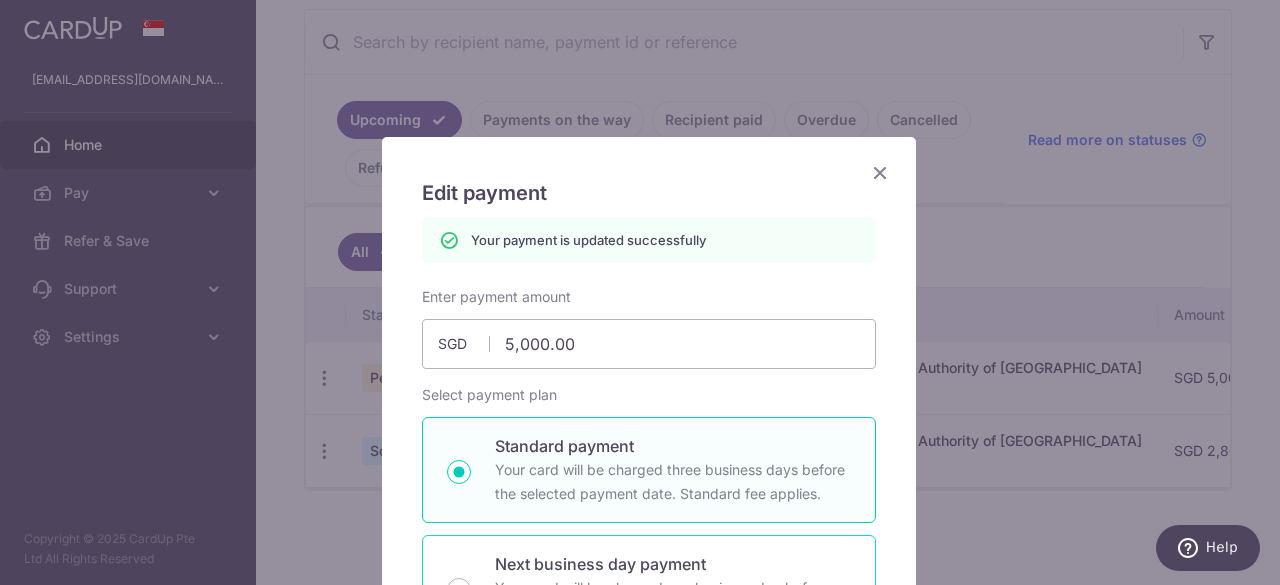 scroll, scrollTop: 0, scrollLeft: 0, axis: both 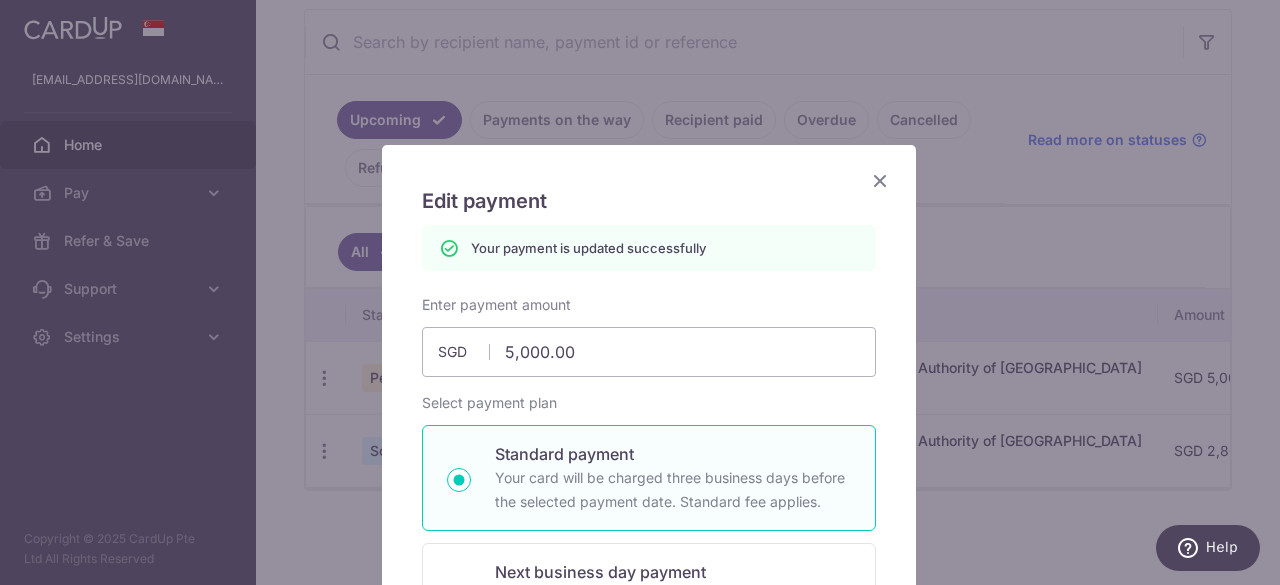 click at bounding box center (880, 180) 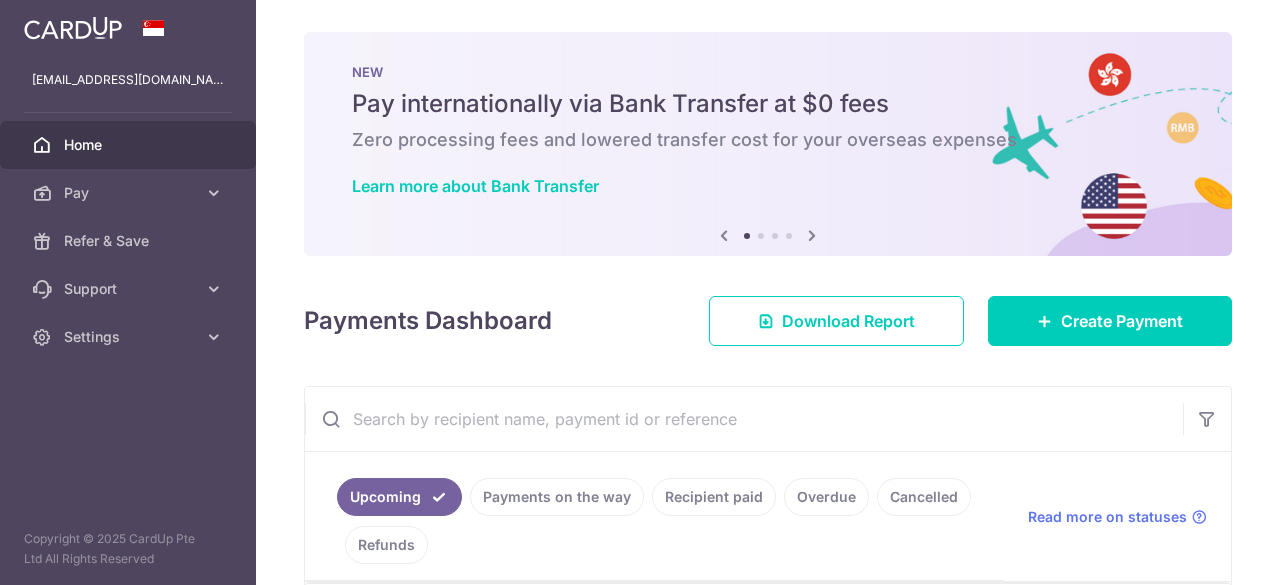 scroll, scrollTop: 0, scrollLeft: 0, axis: both 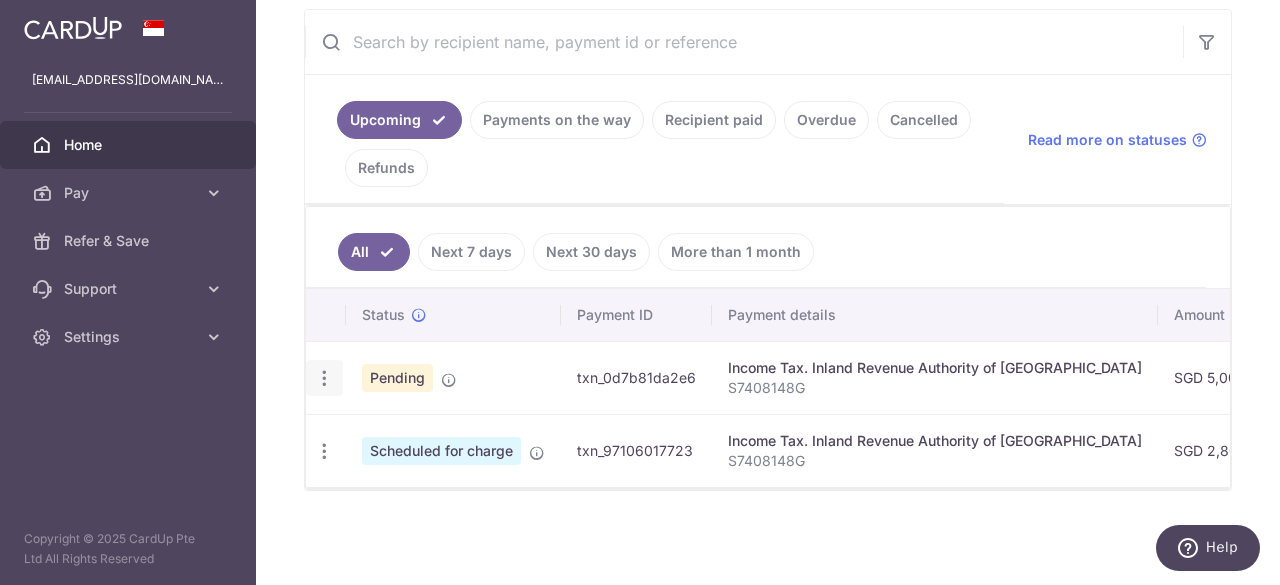 click at bounding box center [324, 378] 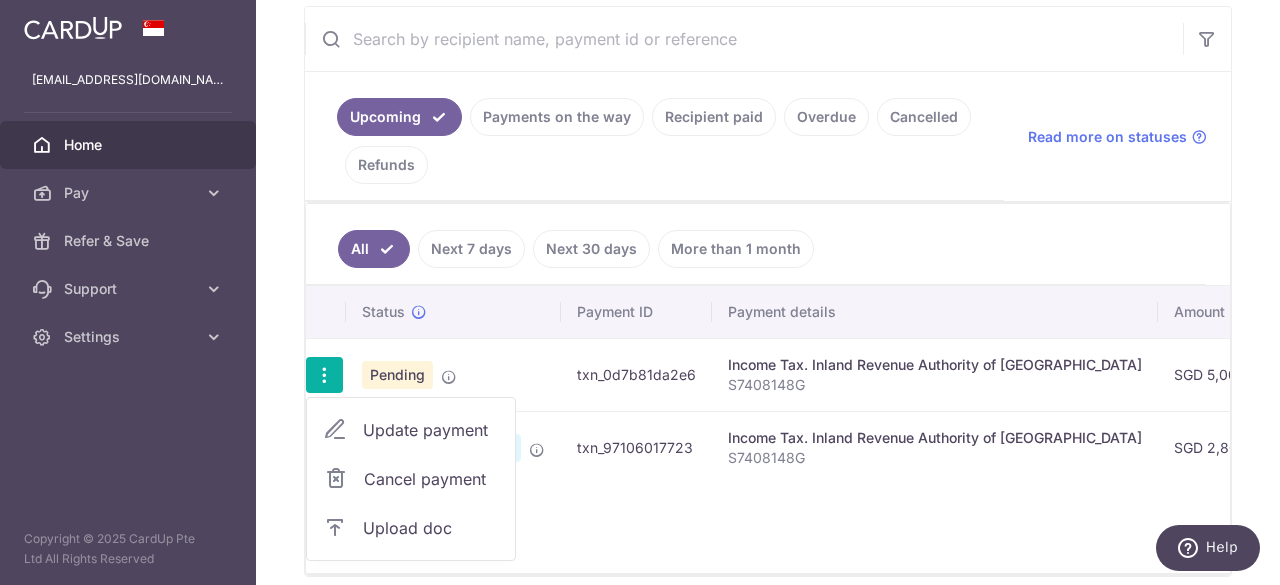 click on "Update payment" at bounding box center (431, 430) 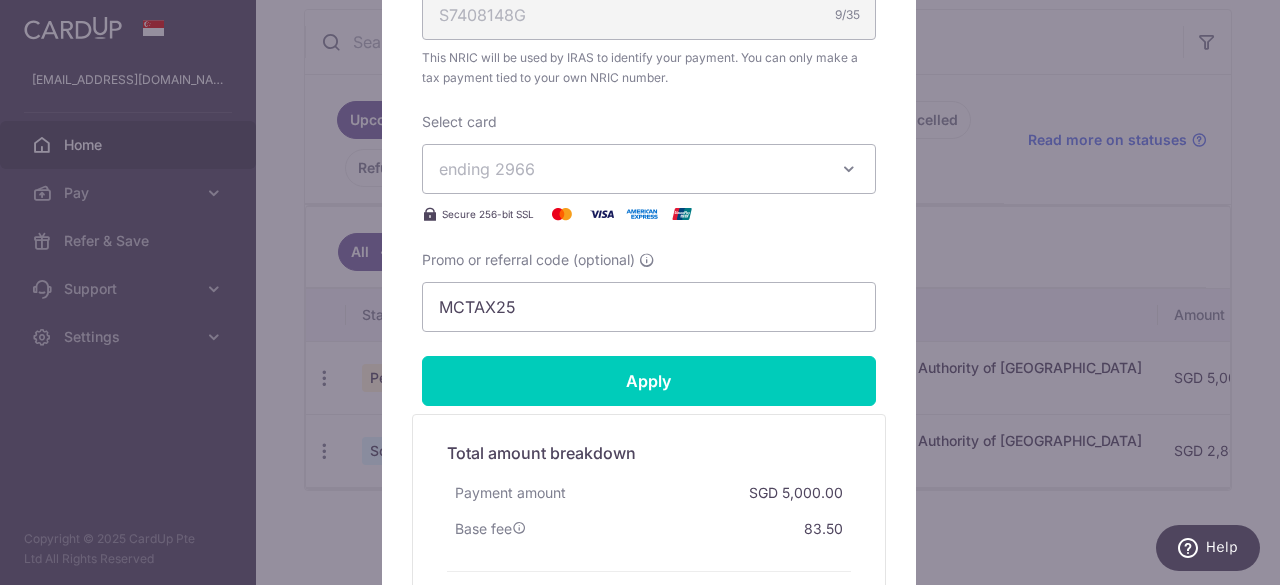 scroll, scrollTop: 800, scrollLeft: 0, axis: vertical 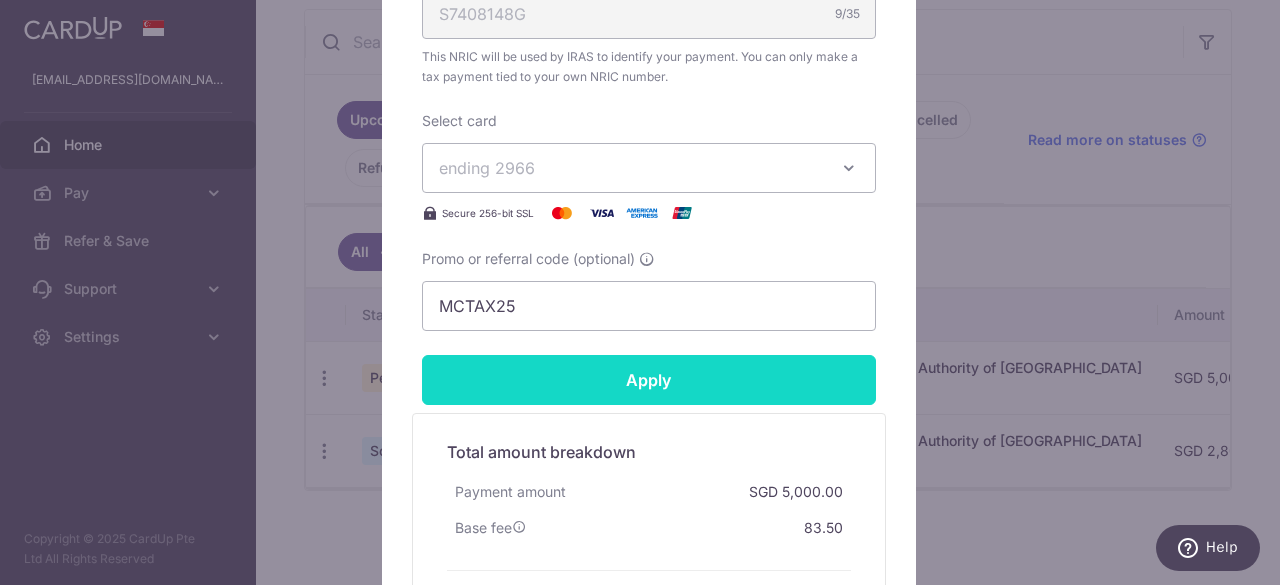 click on "Apply" at bounding box center [649, 380] 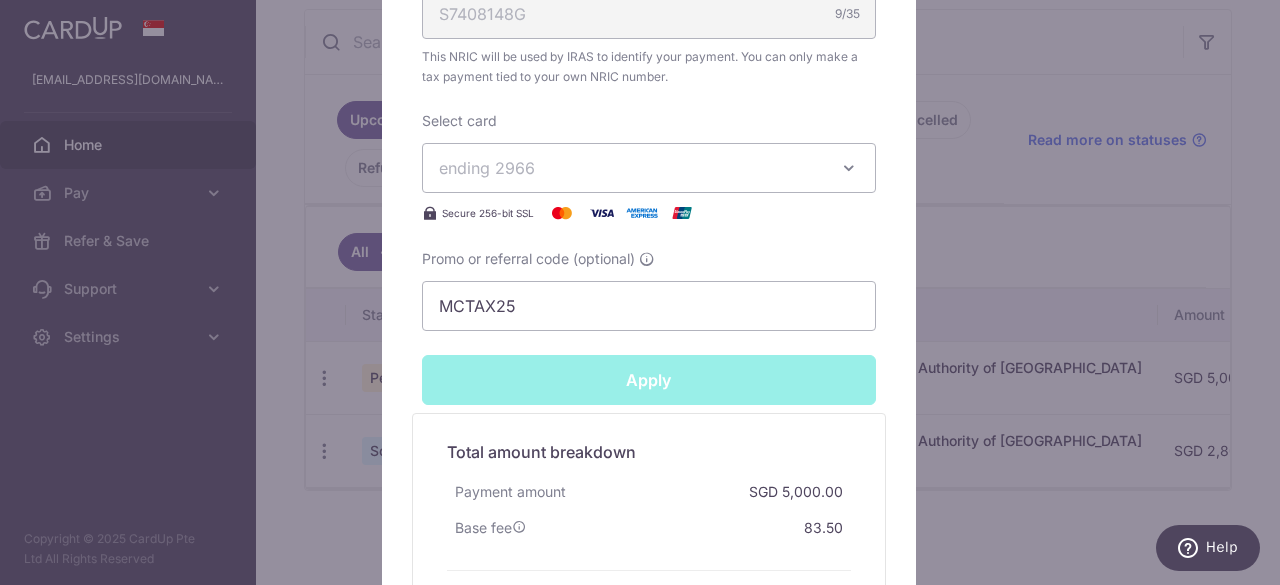 type on "Successfully Applied" 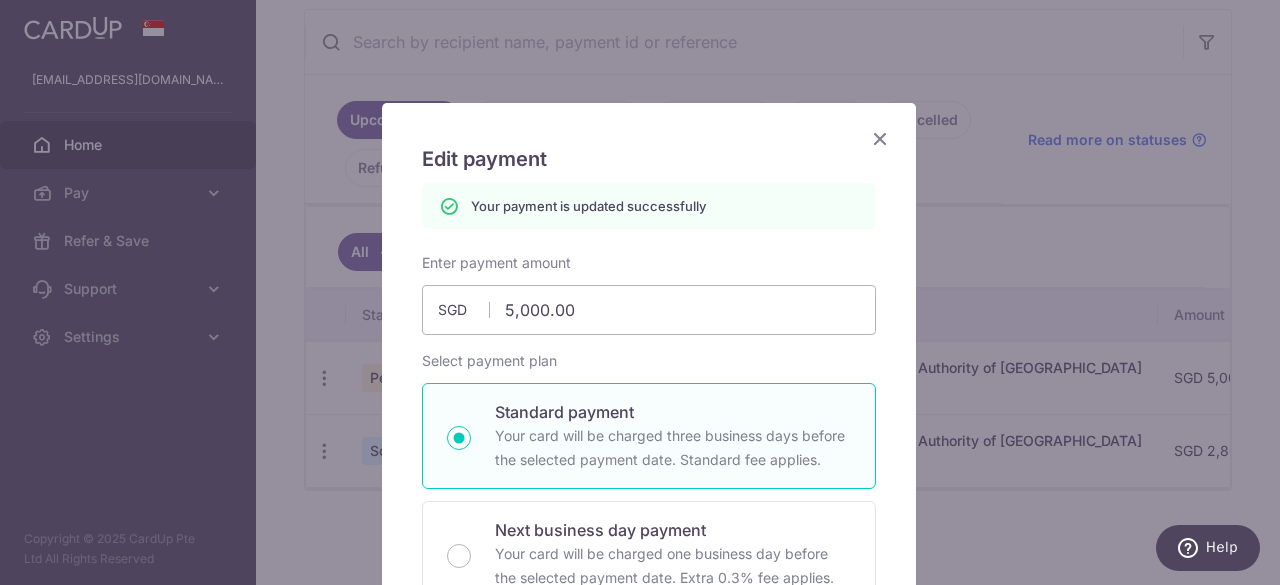 scroll, scrollTop: 0, scrollLeft: 0, axis: both 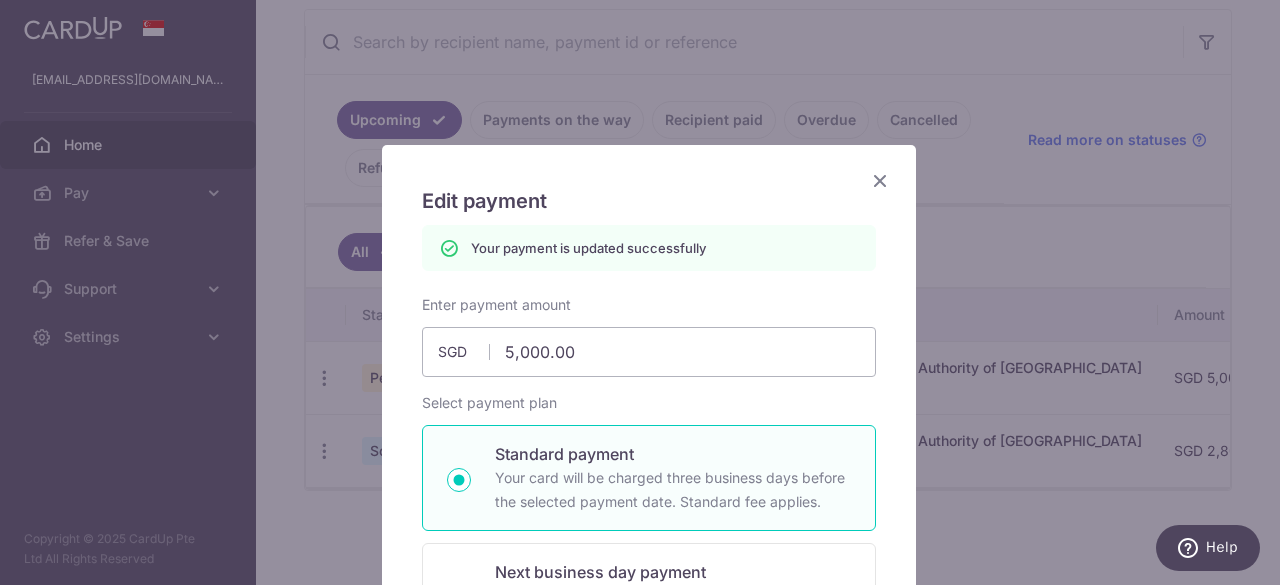 click at bounding box center (880, 180) 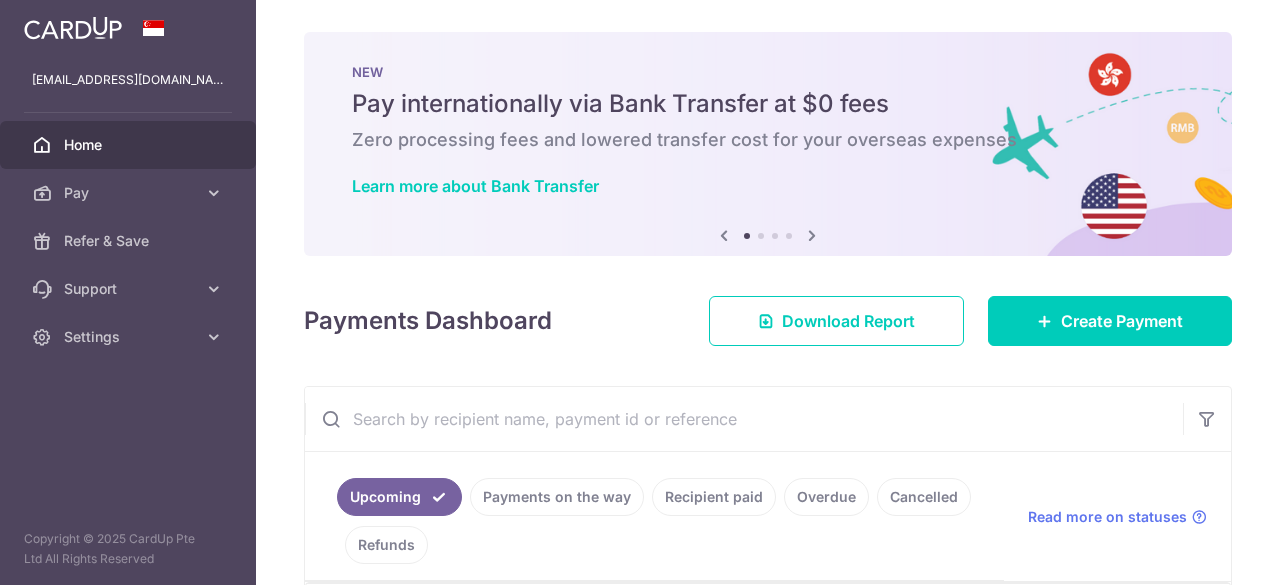 scroll, scrollTop: 0, scrollLeft: 0, axis: both 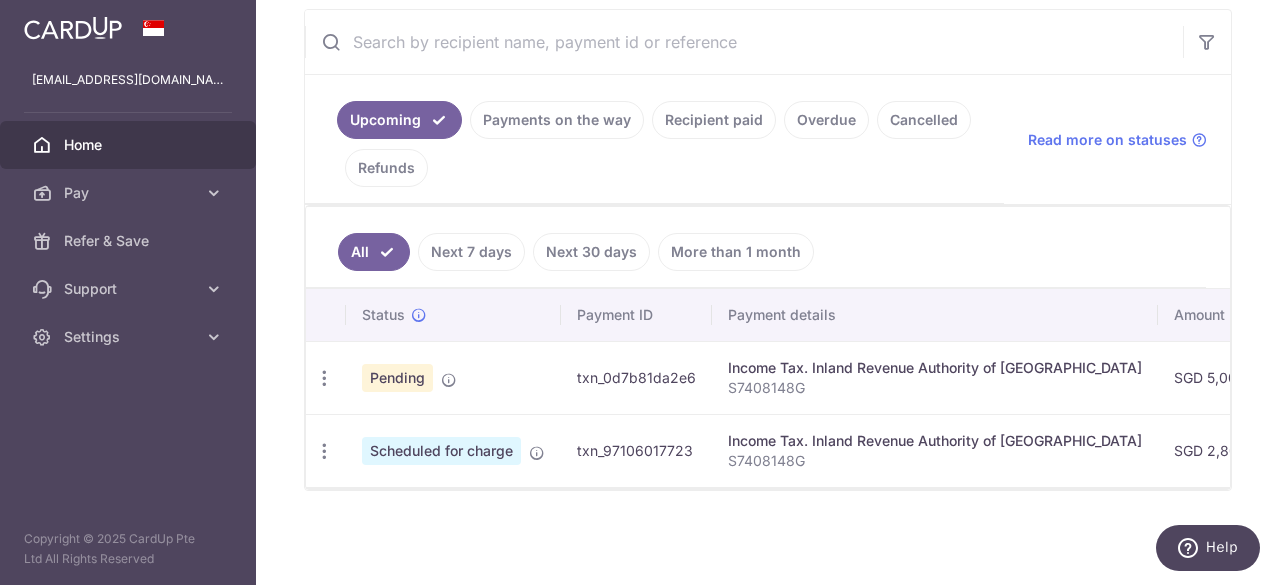 click on "Next 7 days" at bounding box center [471, 252] 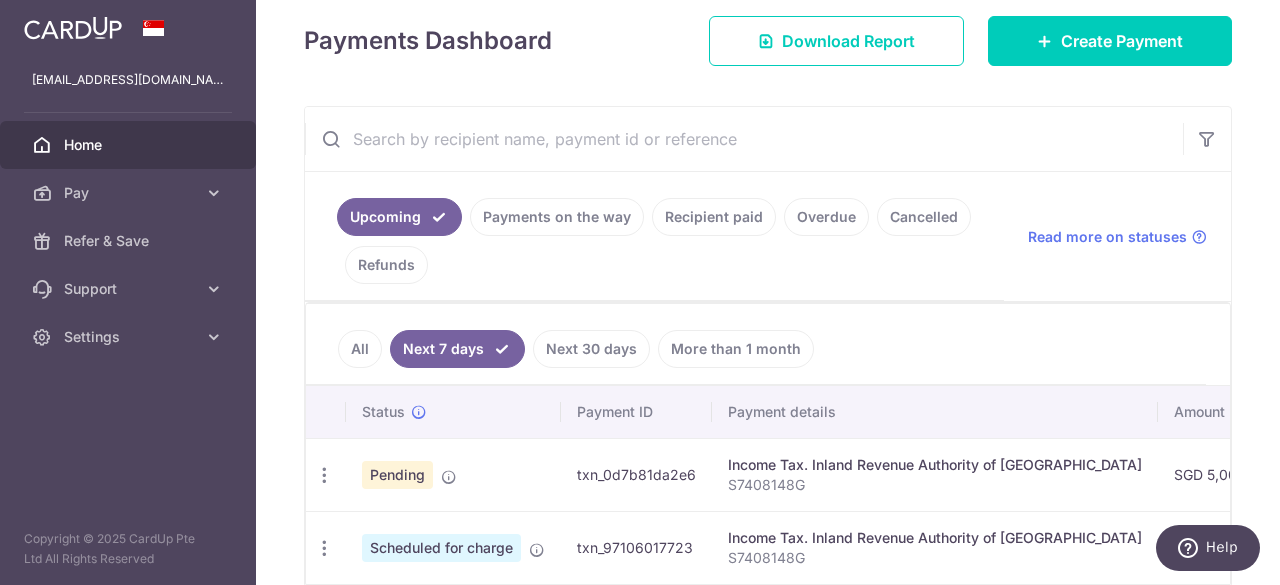 scroll, scrollTop: 380, scrollLeft: 0, axis: vertical 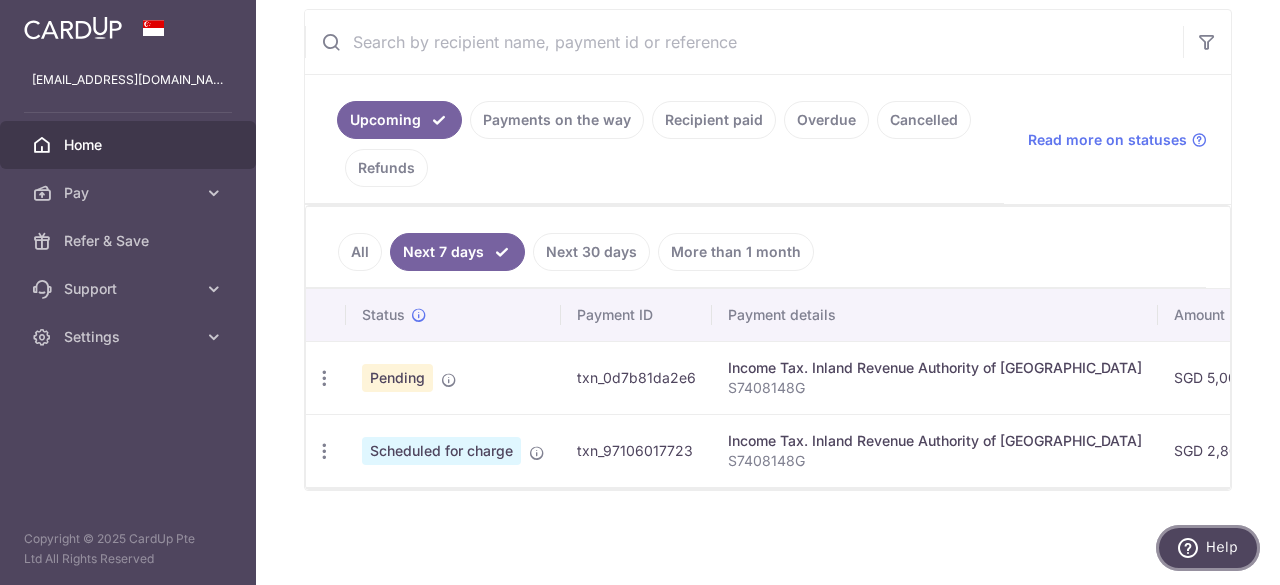 click at bounding box center (1192, 548) 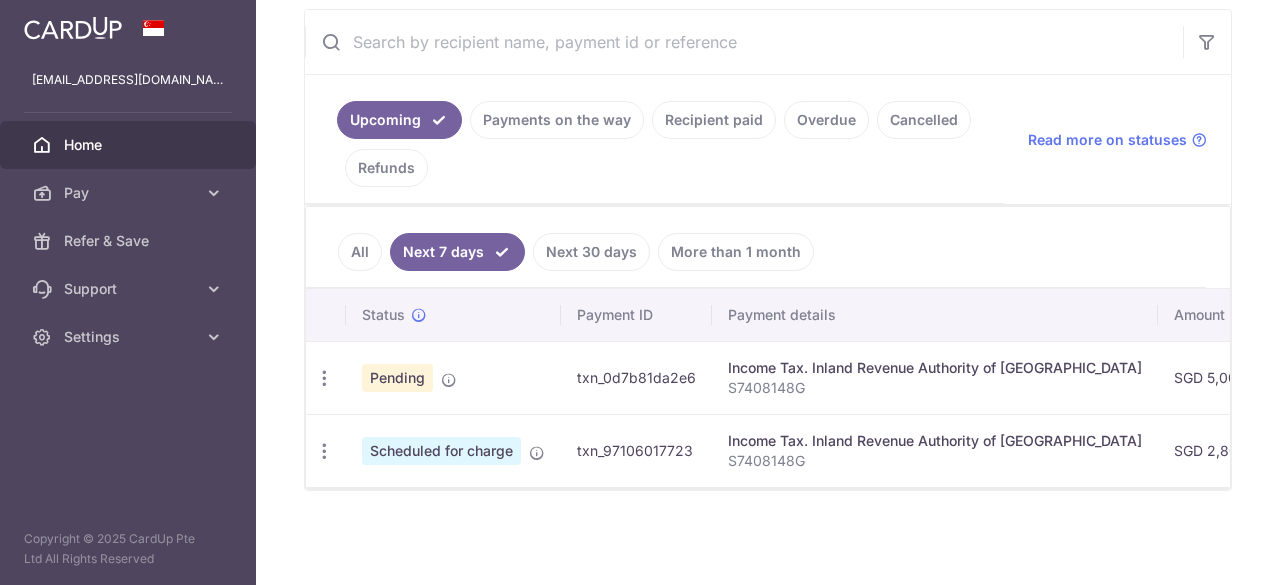 scroll, scrollTop: 0, scrollLeft: 0, axis: both 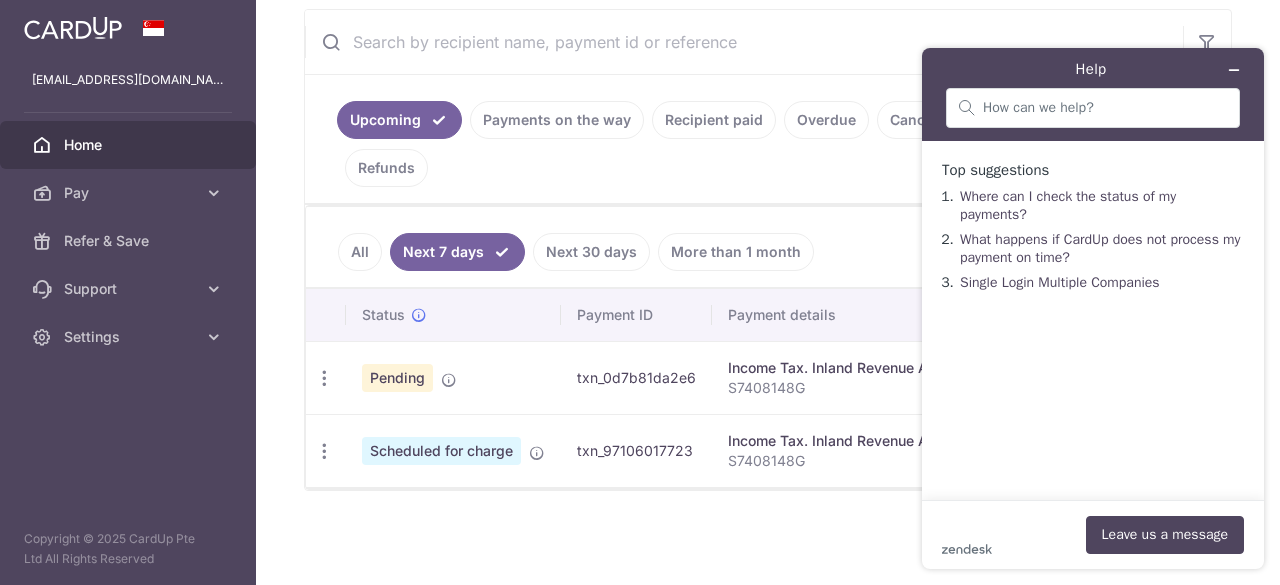 drag, startPoint x: 578, startPoint y: 367, endPoint x: 692, endPoint y: 373, distance: 114.15778 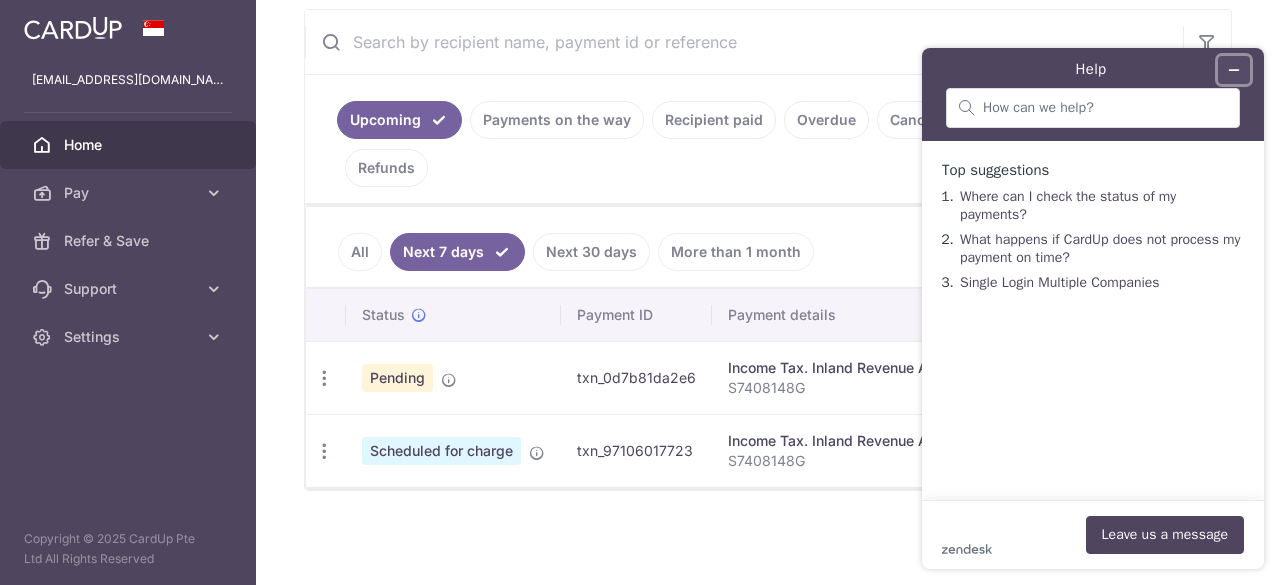 click 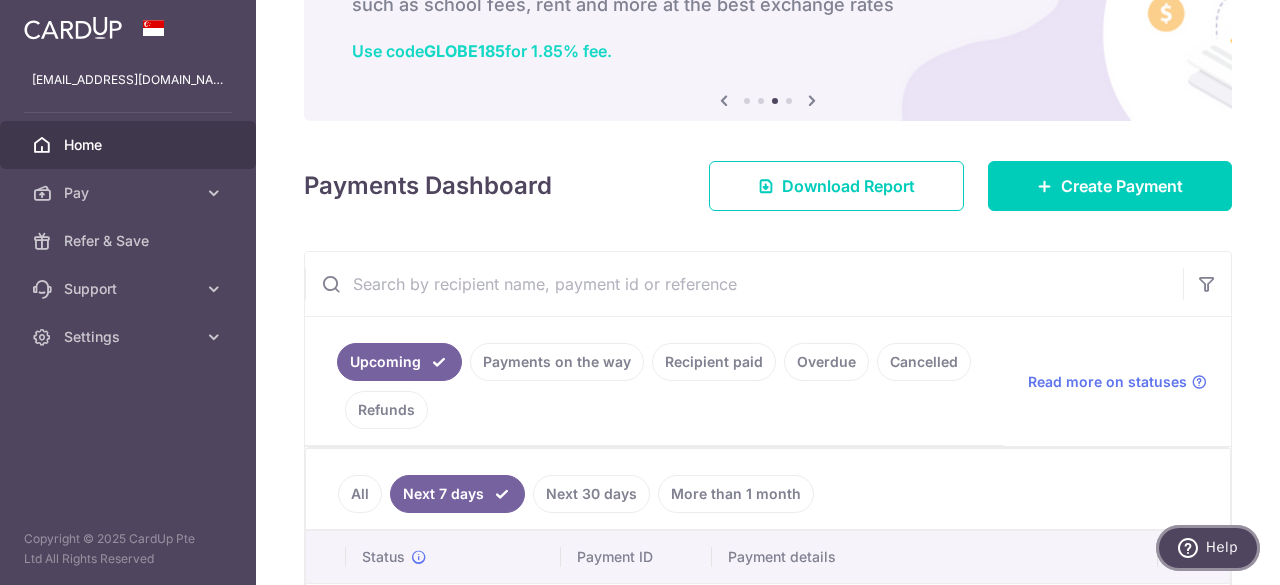 scroll, scrollTop: 0, scrollLeft: 0, axis: both 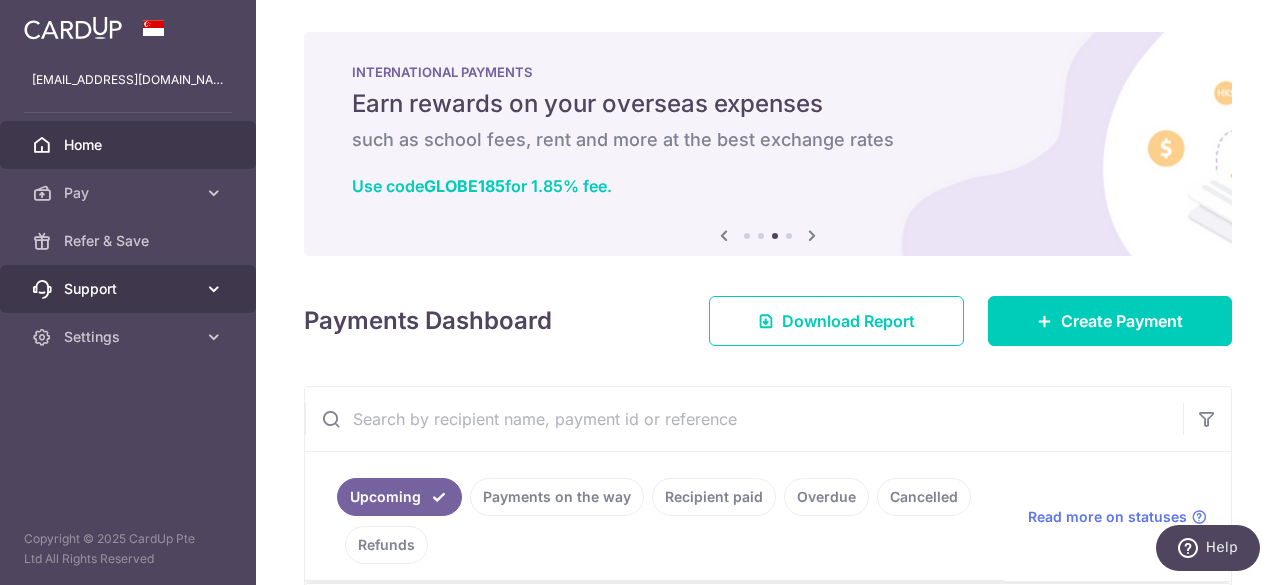click on "Support" at bounding box center [128, 289] 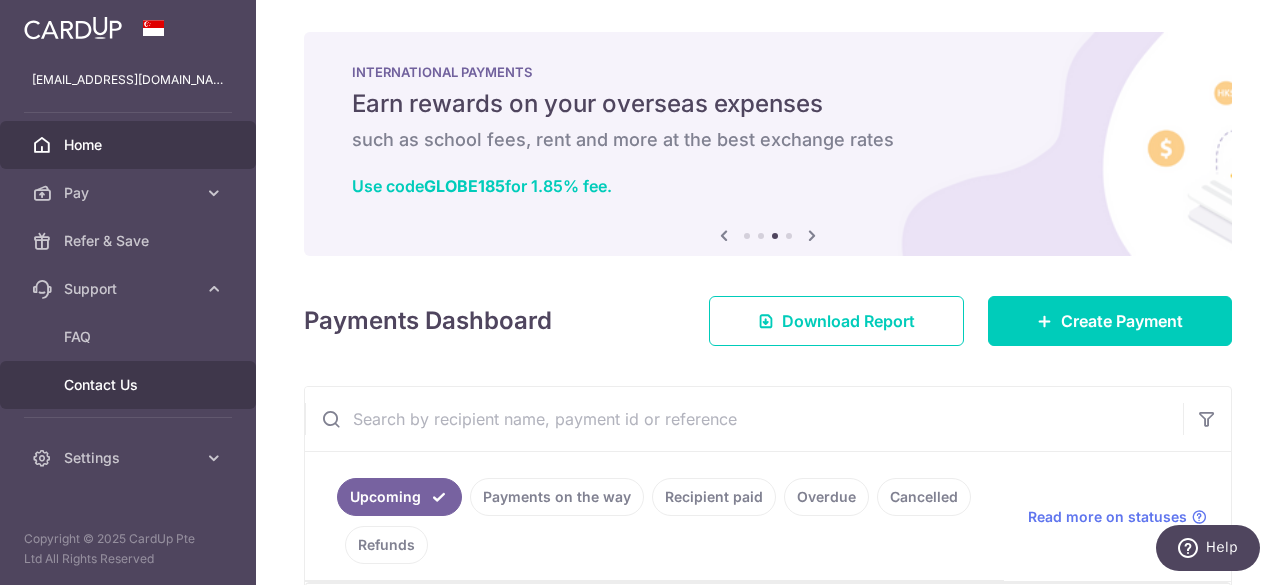 click on "Contact Us" at bounding box center [130, 385] 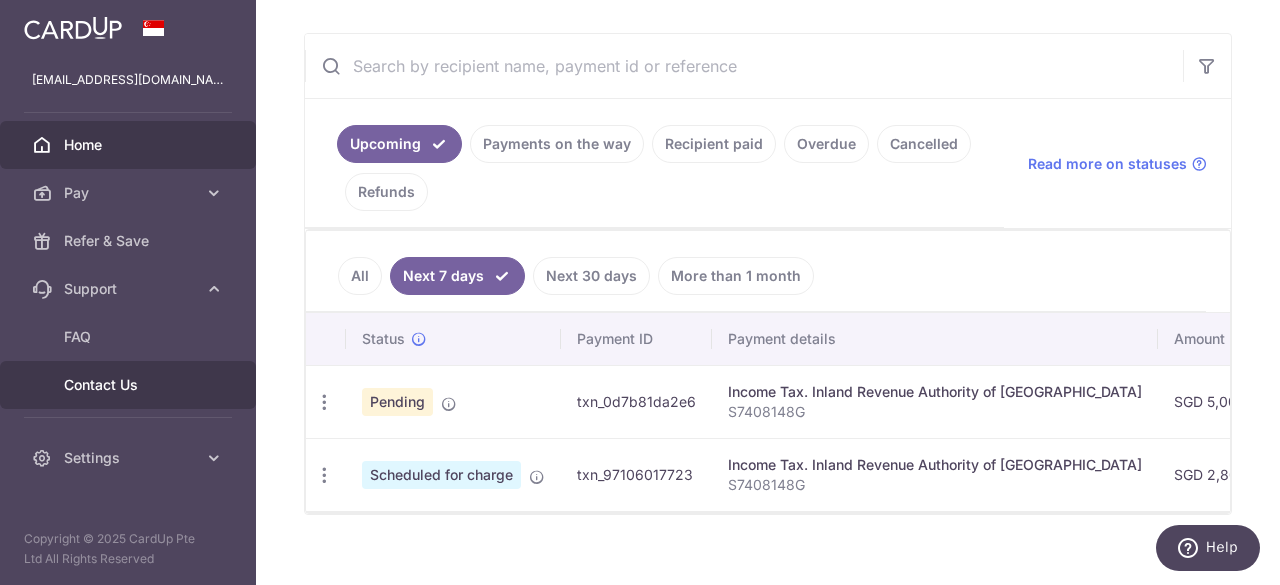 scroll, scrollTop: 380, scrollLeft: 0, axis: vertical 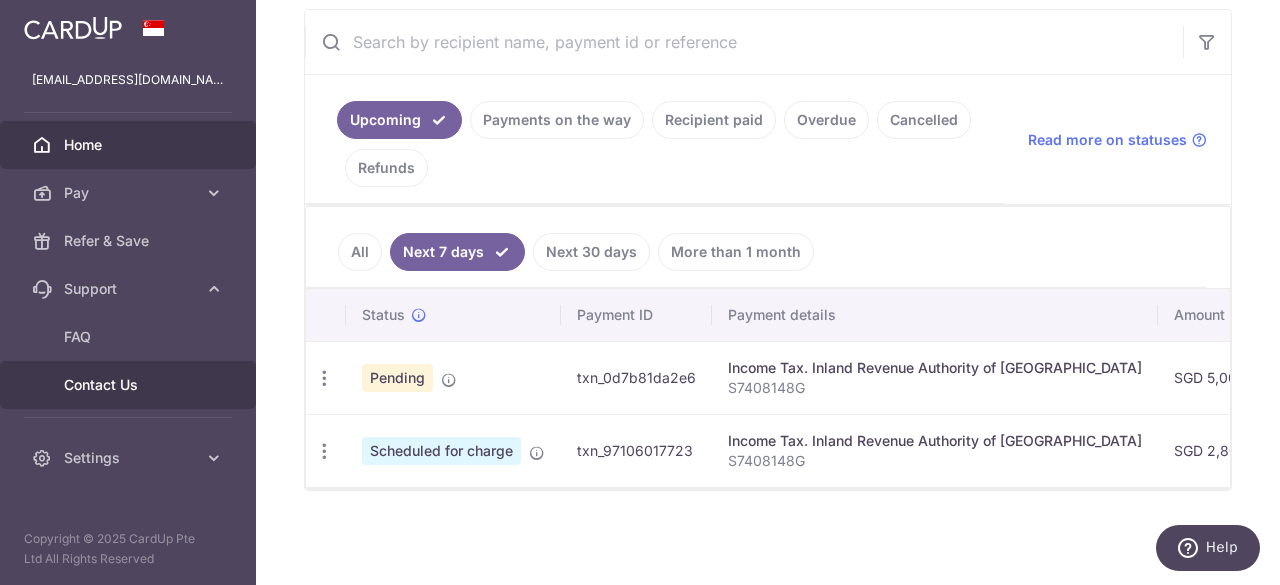 click on "Contact Us" at bounding box center [130, 385] 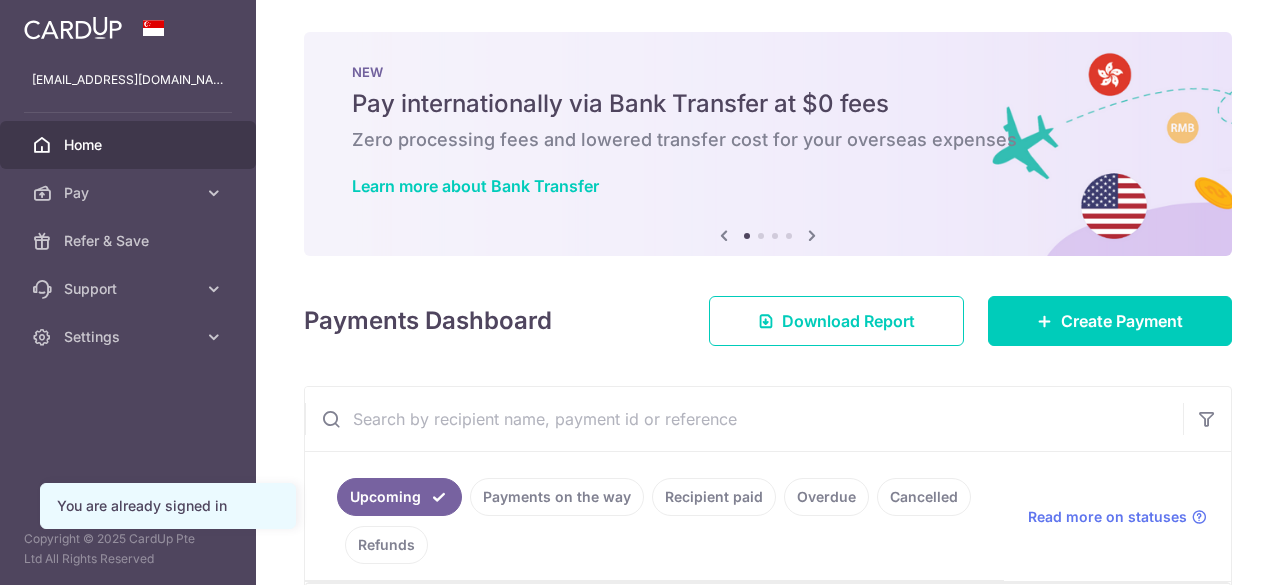 scroll, scrollTop: 0, scrollLeft: 0, axis: both 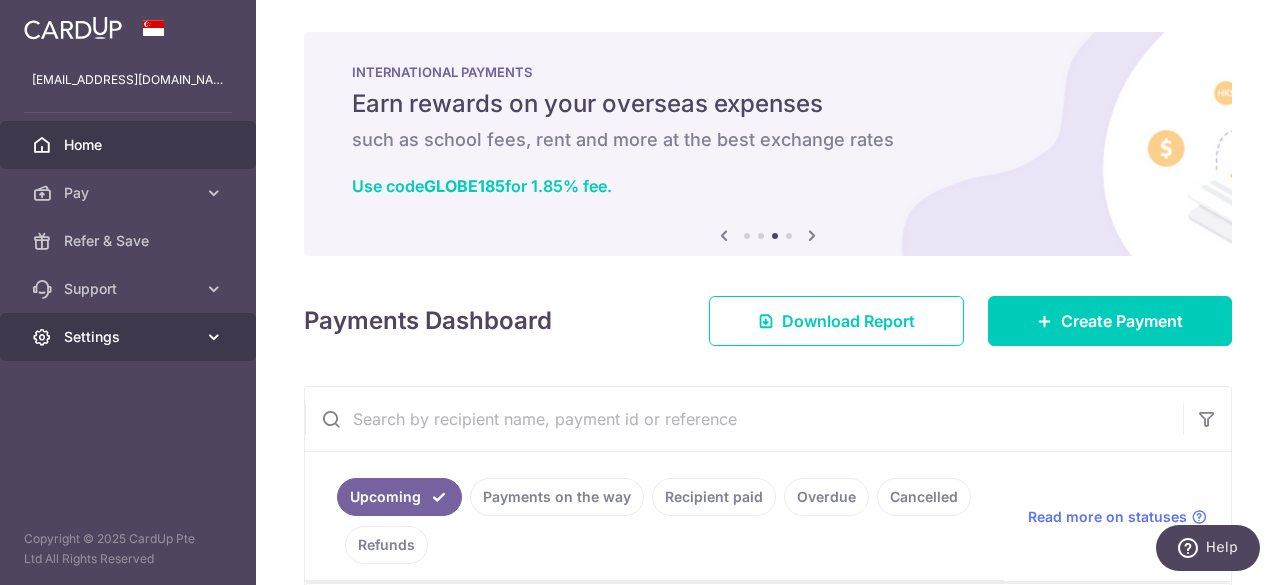 click on "Settings" at bounding box center (130, 337) 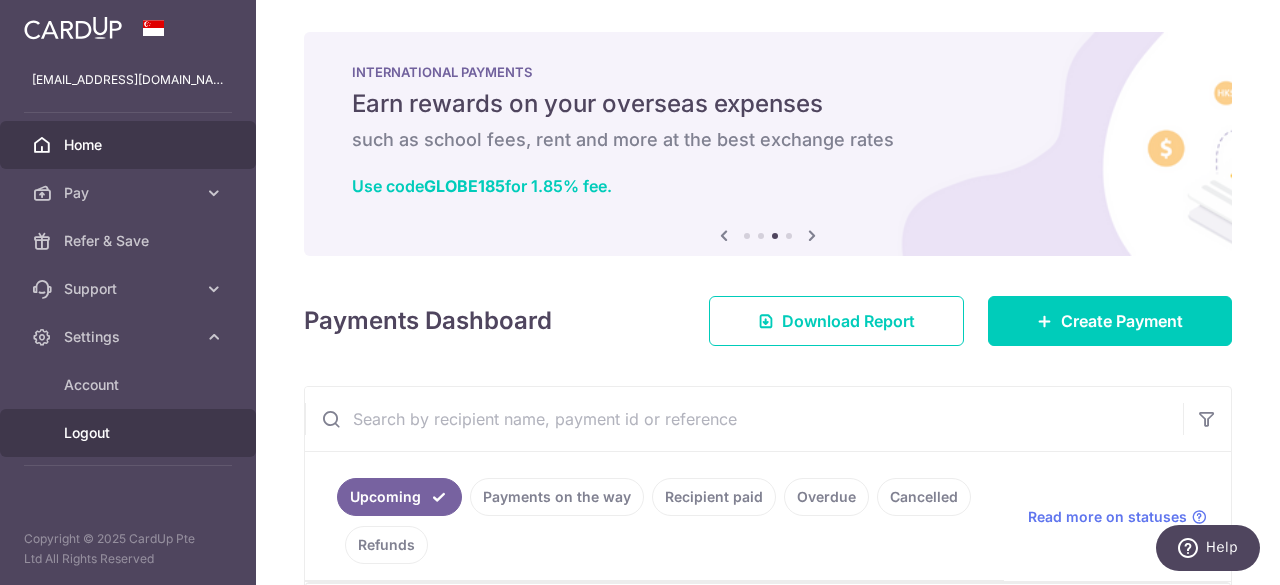 click on "Logout" at bounding box center (130, 433) 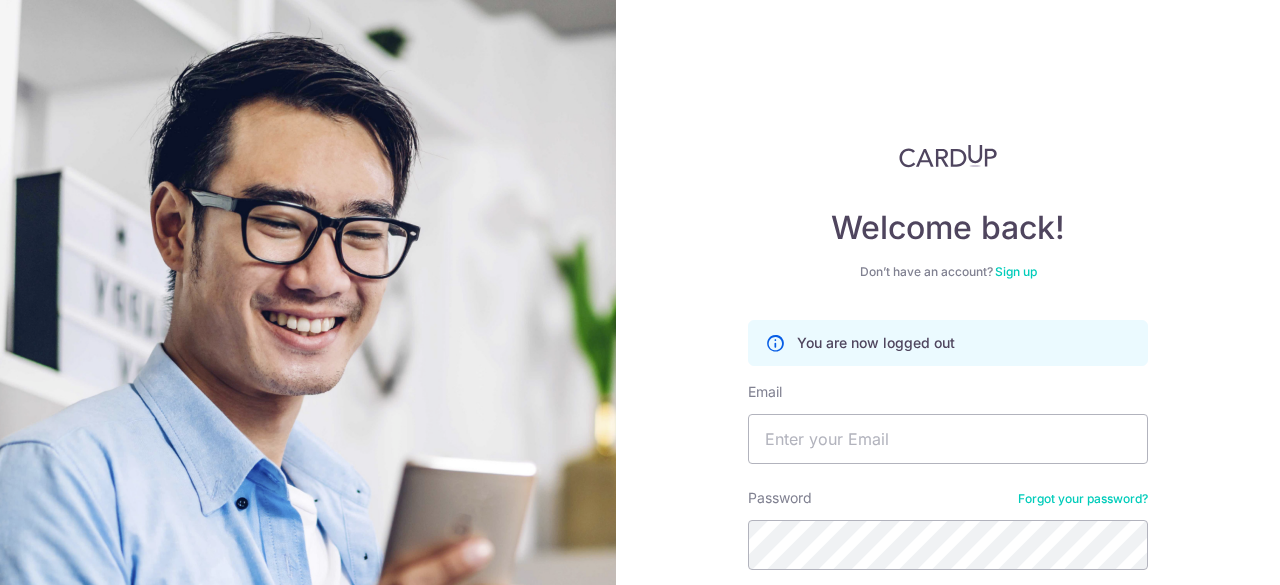scroll, scrollTop: 0, scrollLeft: 0, axis: both 